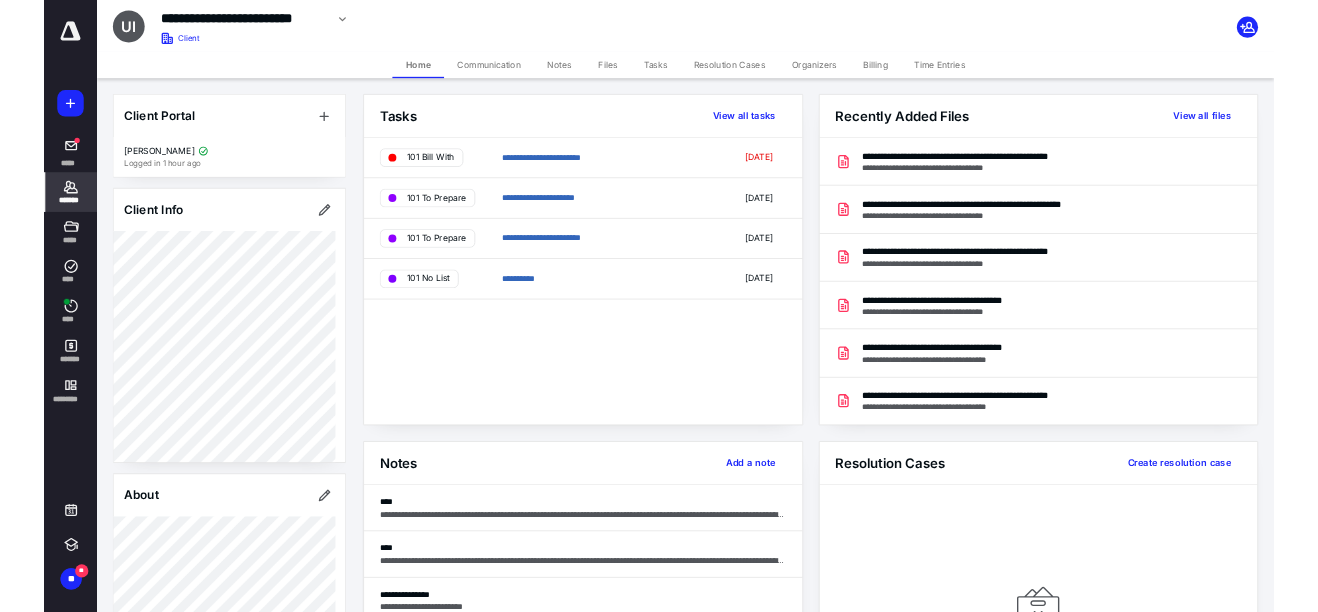 scroll, scrollTop: 0, scrollLeft: 0, axis: both 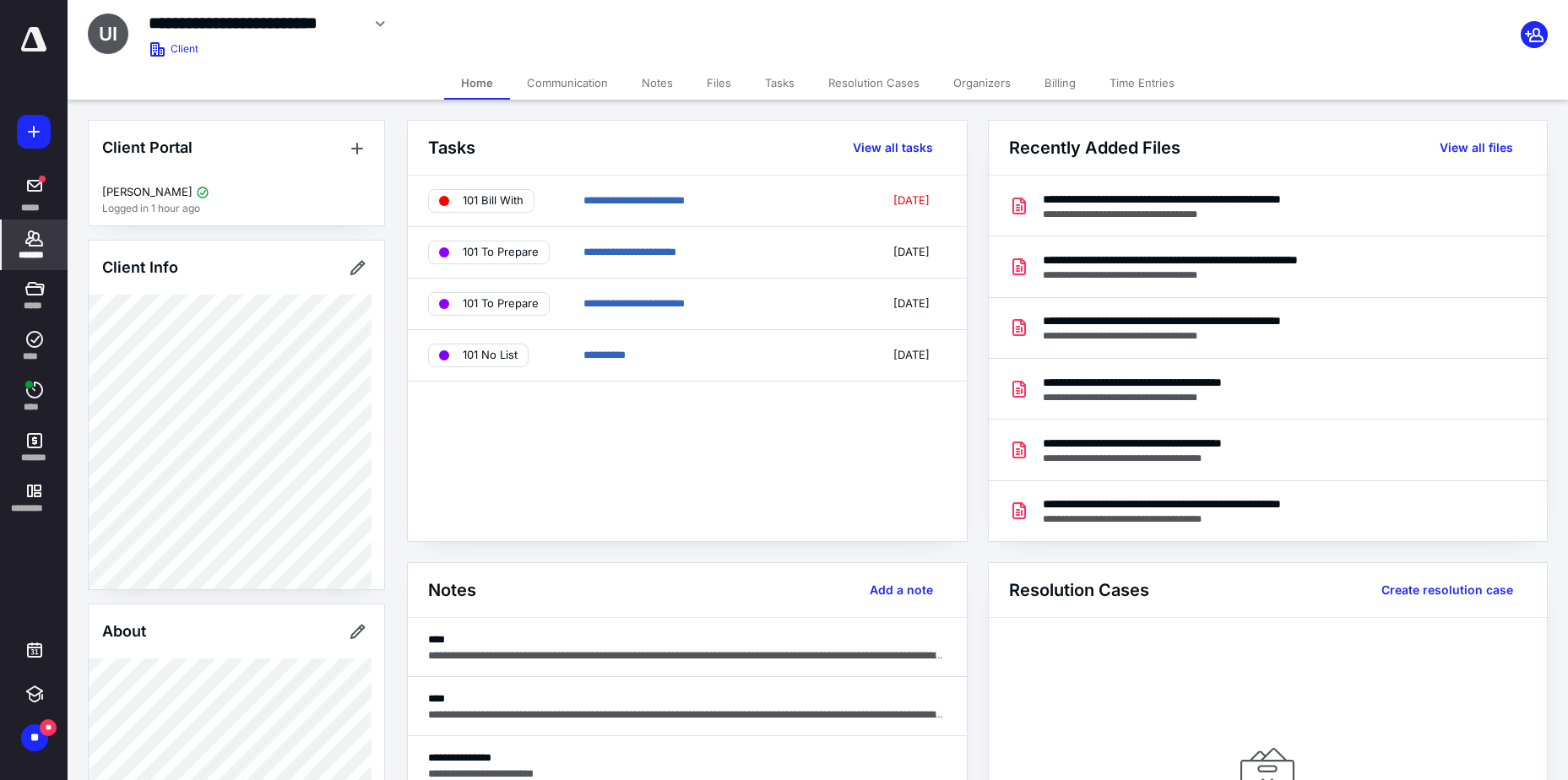 click 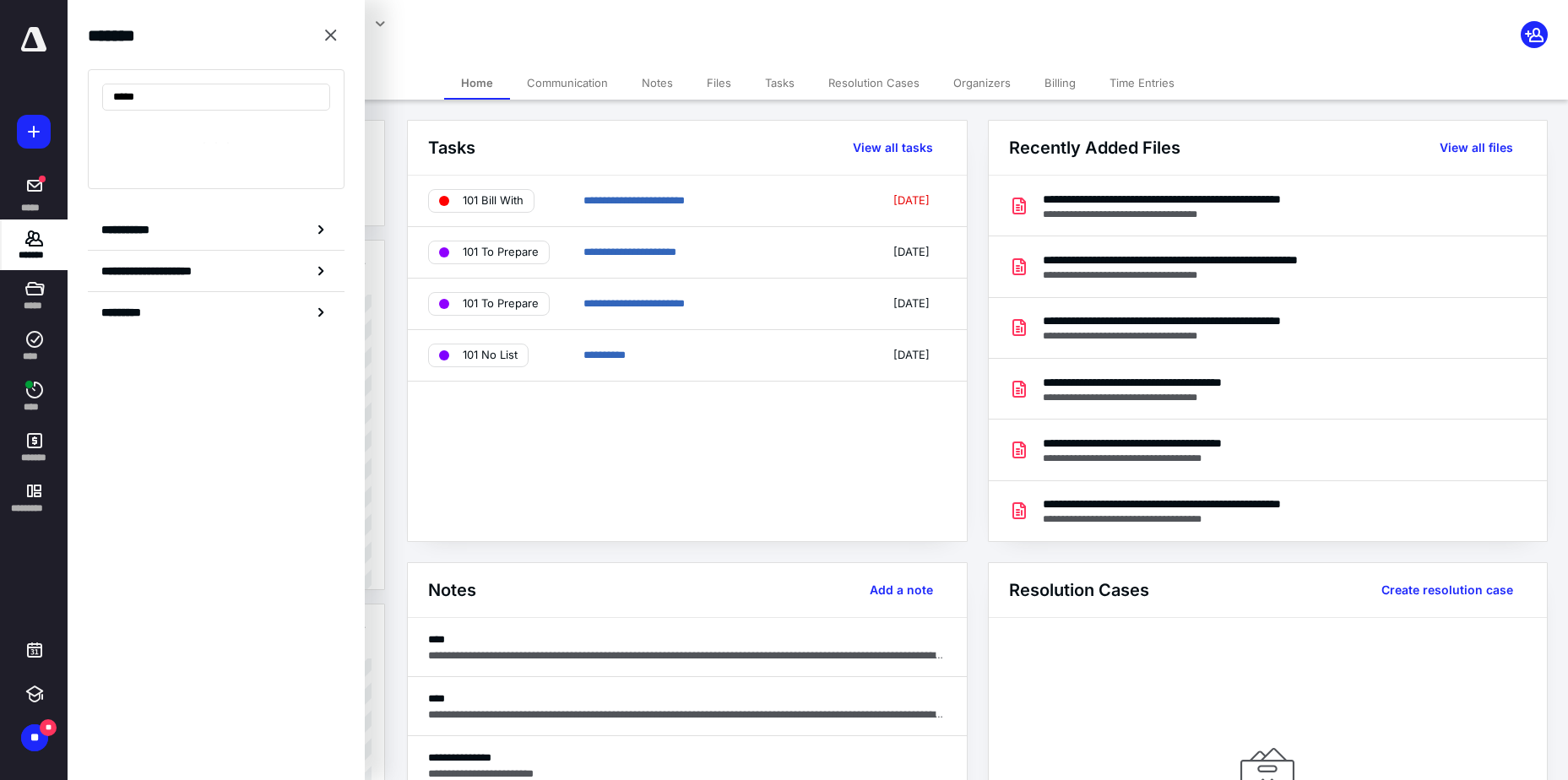 type on "*****" 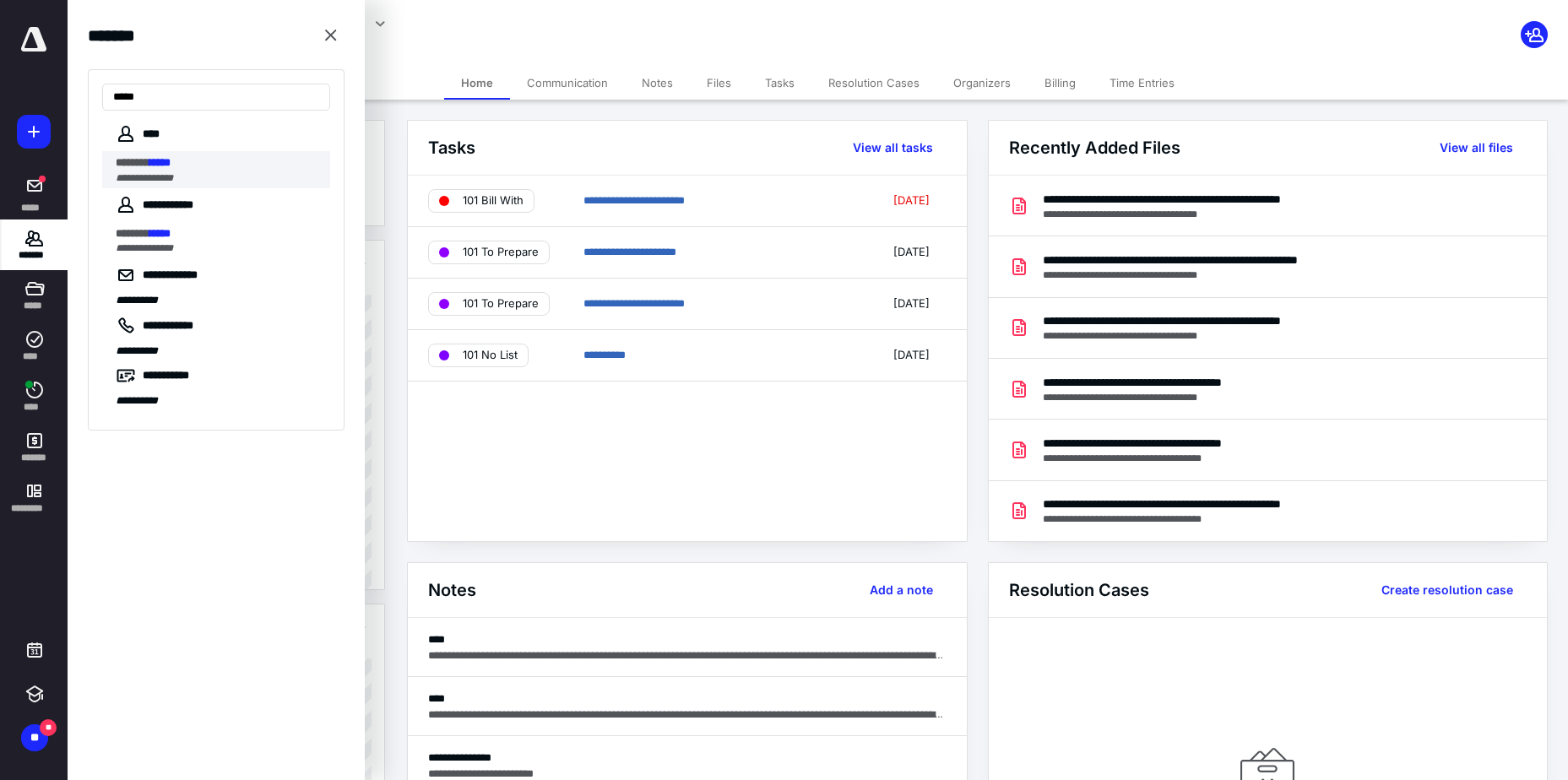 click on "*******" at bounding box center (133, 162) 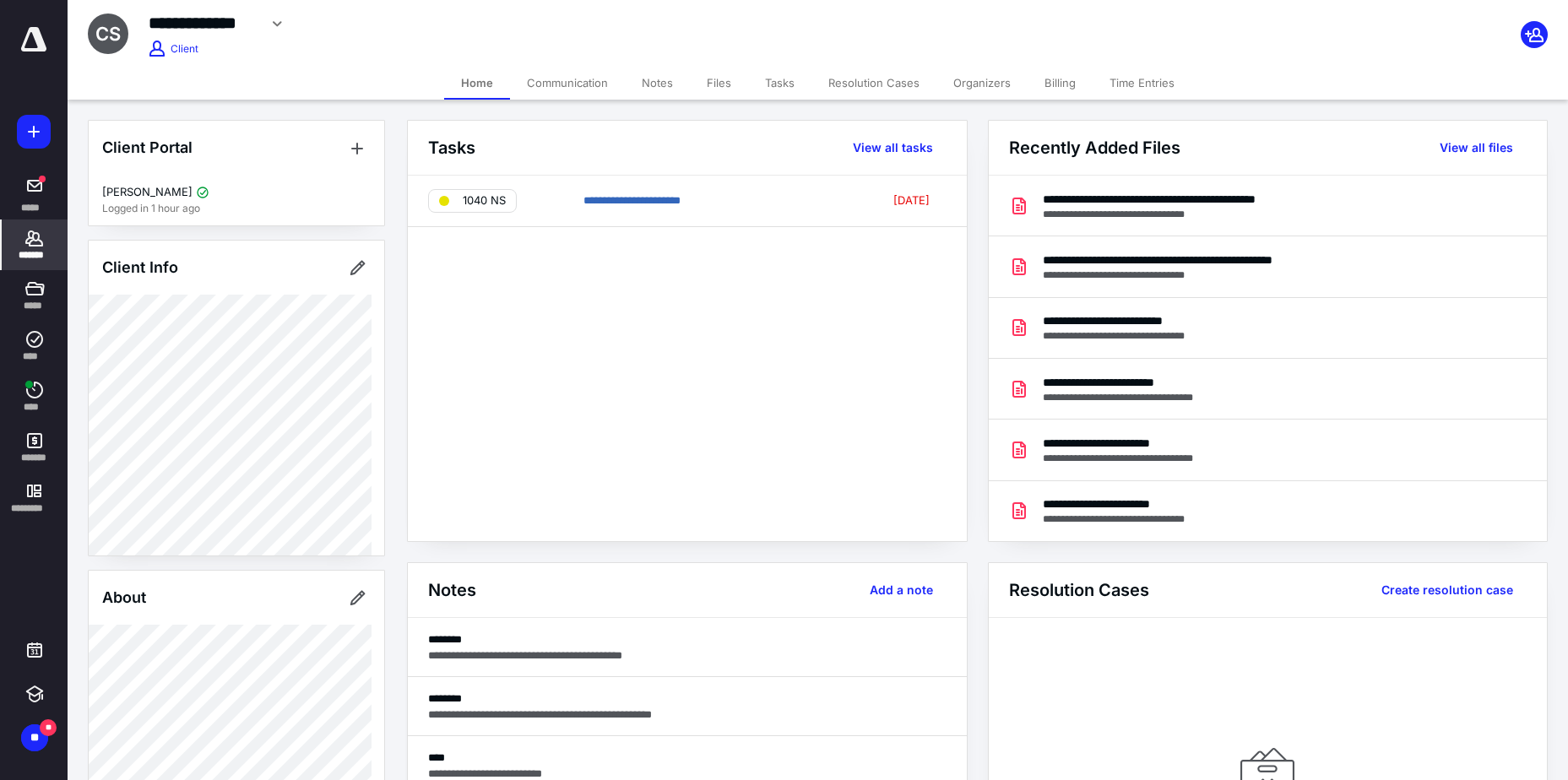 click on "Billing" at bounding box center (1060, 83) 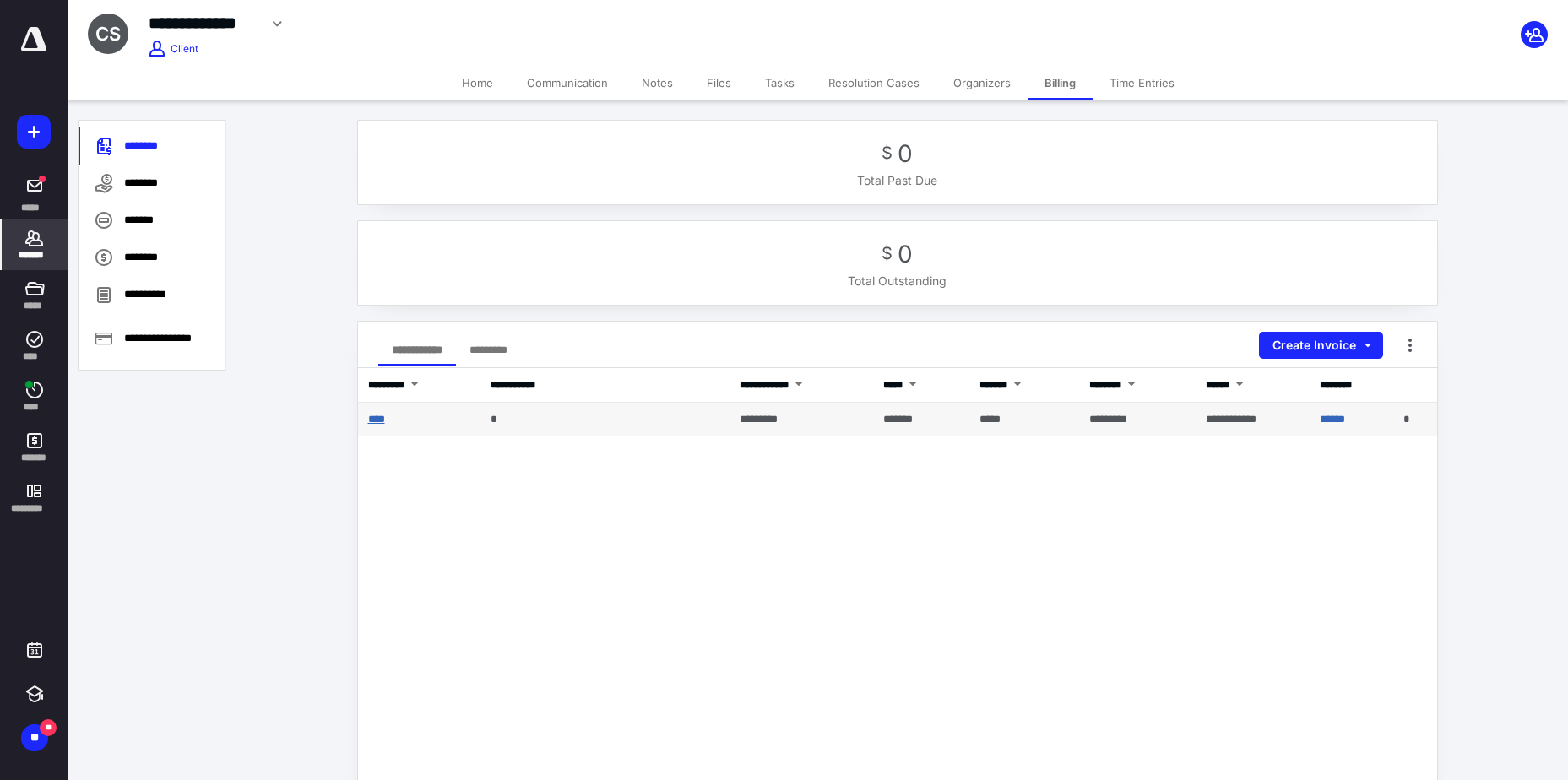click on "****" at bounding box center (377, 419) 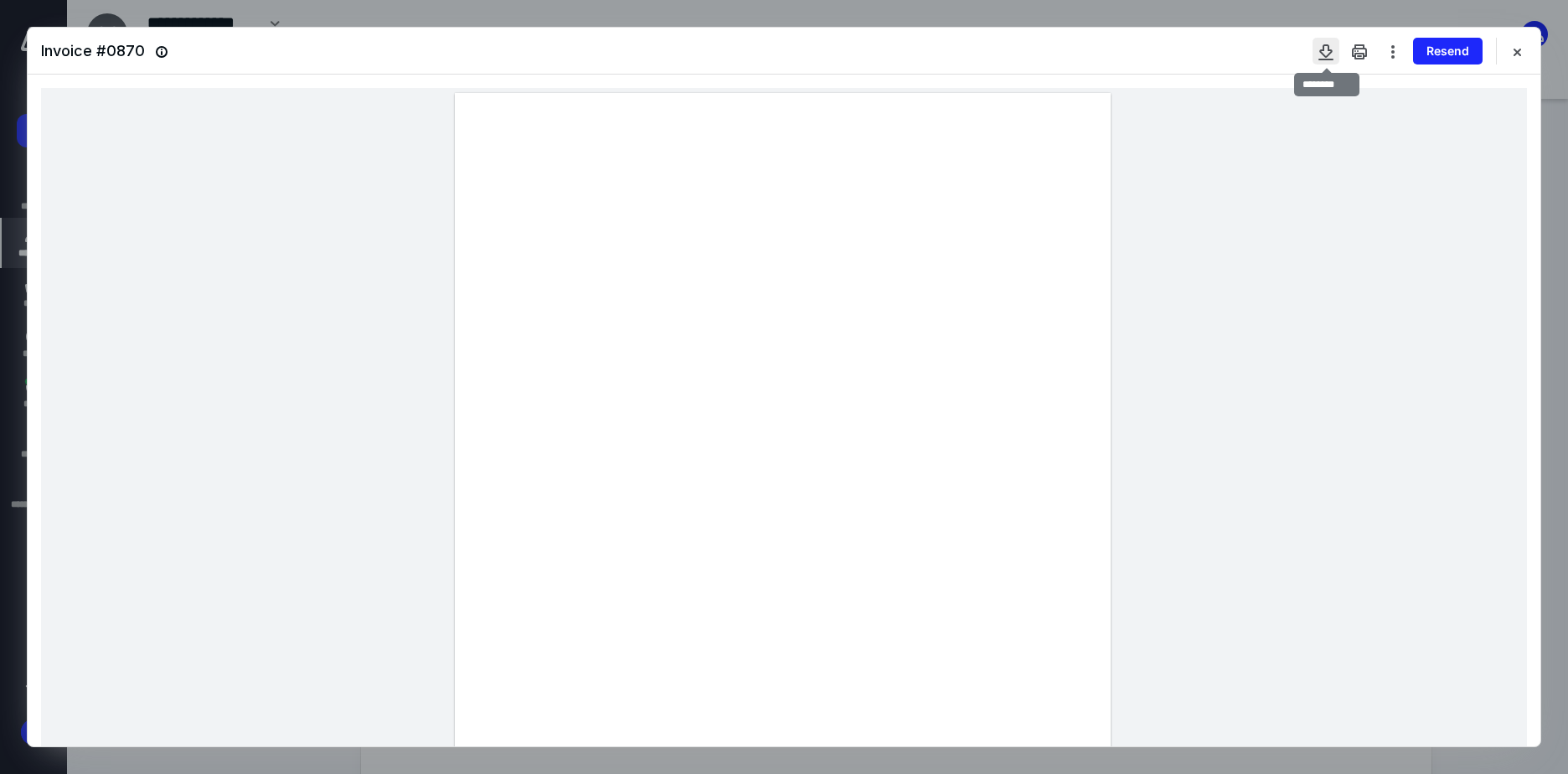 click at bounding box center (1326, 51) 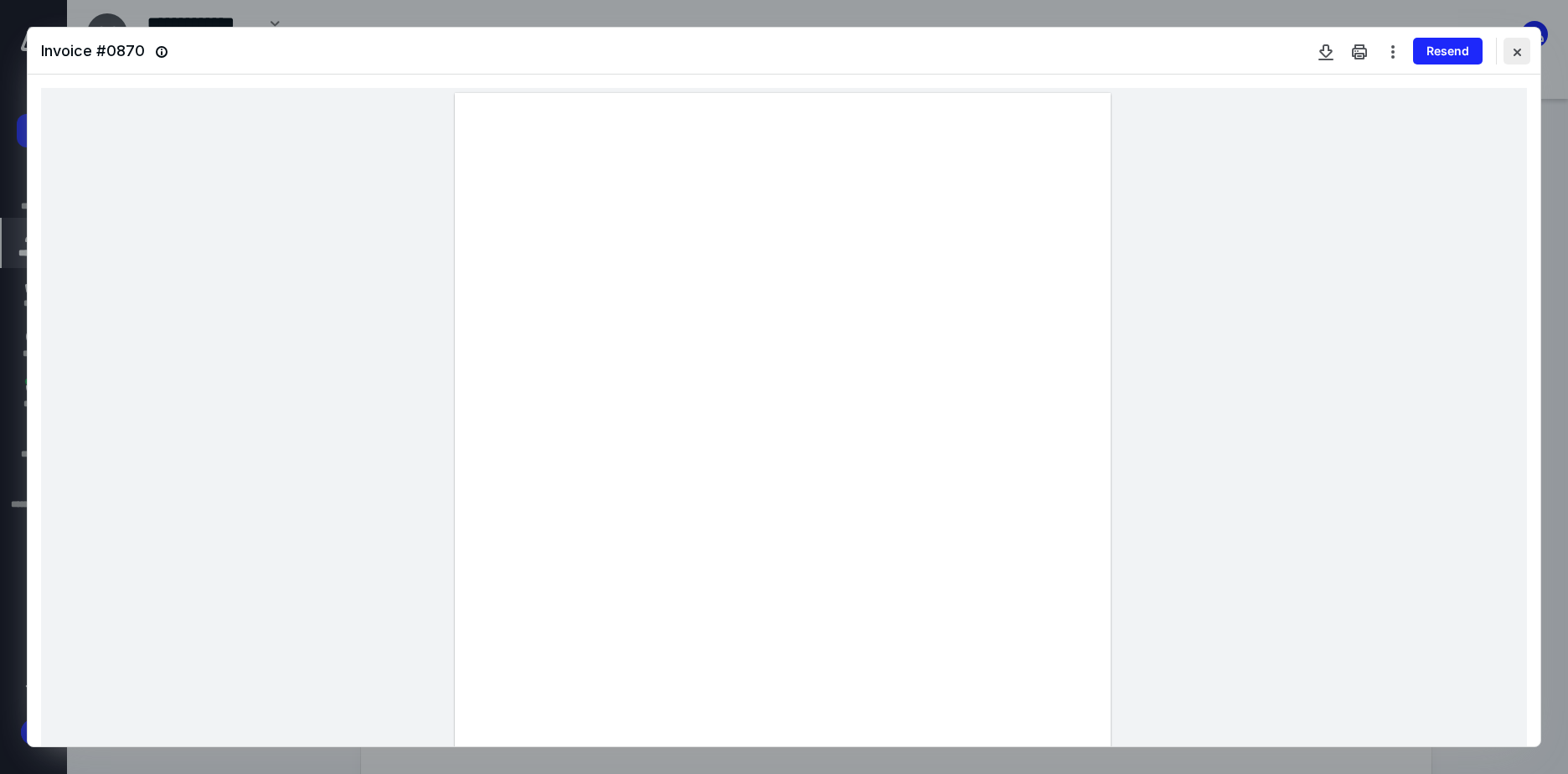 click at bounding box center (1517, 51) 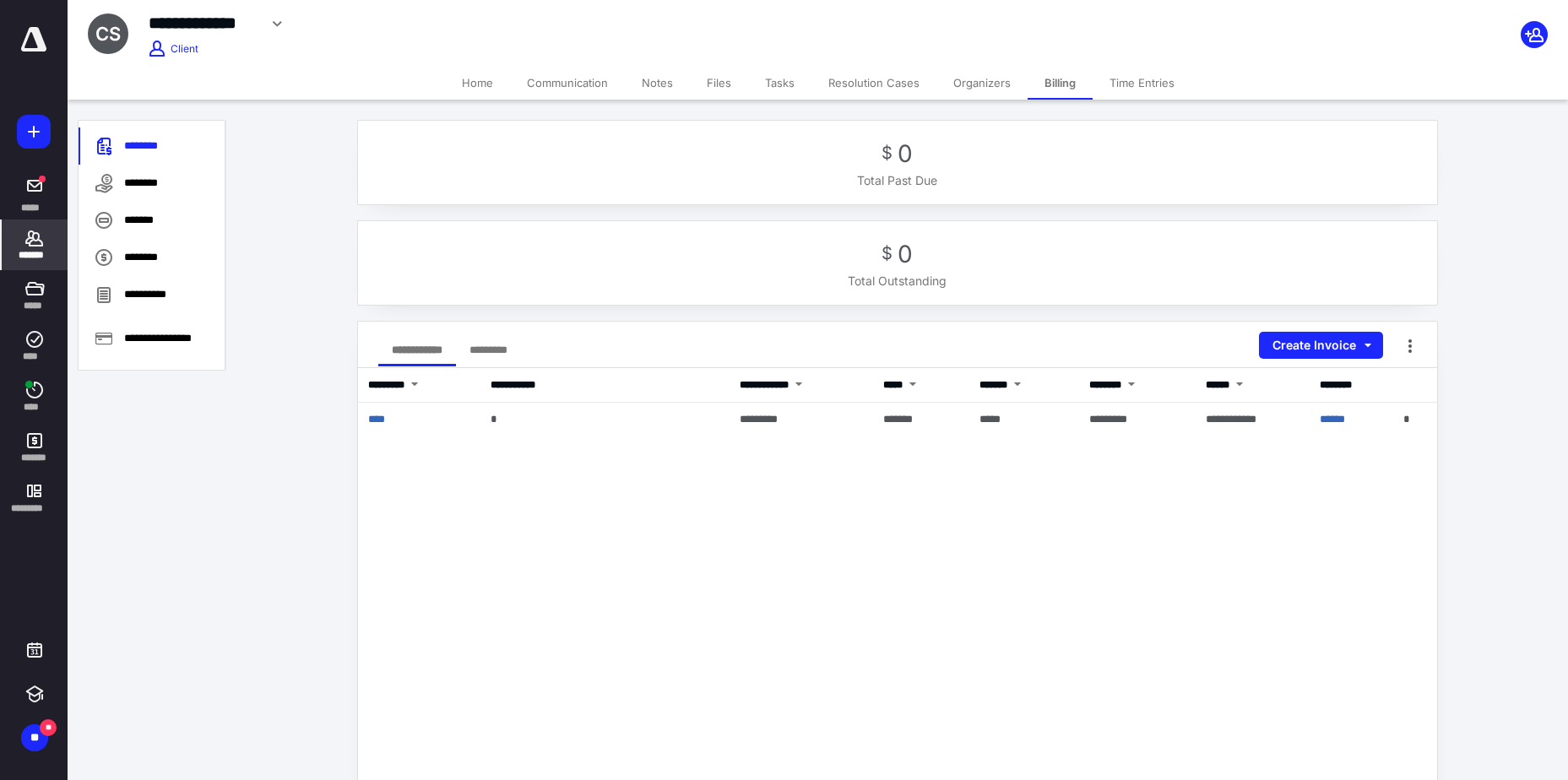 click on "*******" at bounding box center [35, 255] 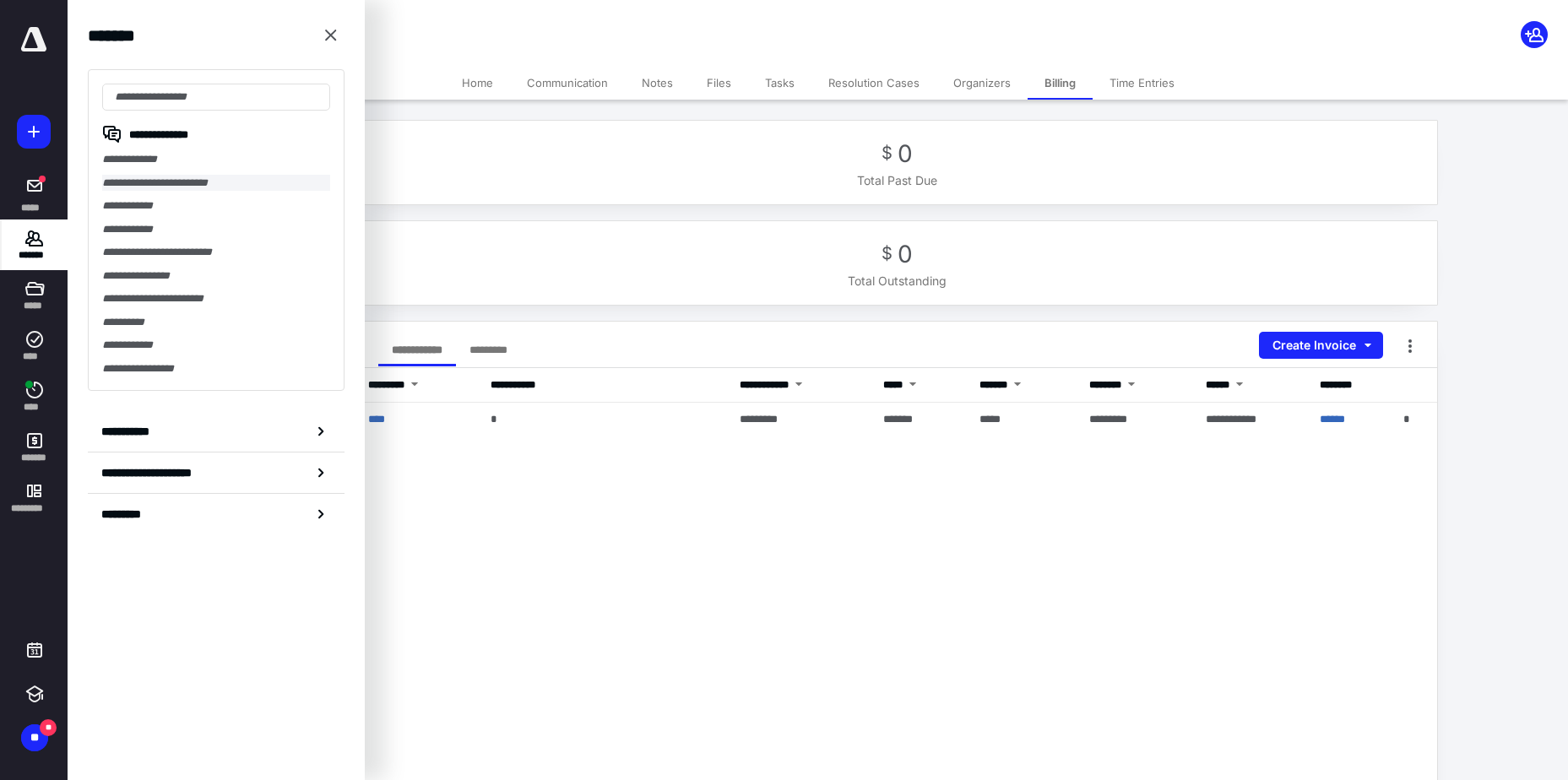 click on "**********" at bounding box center [216, 183] 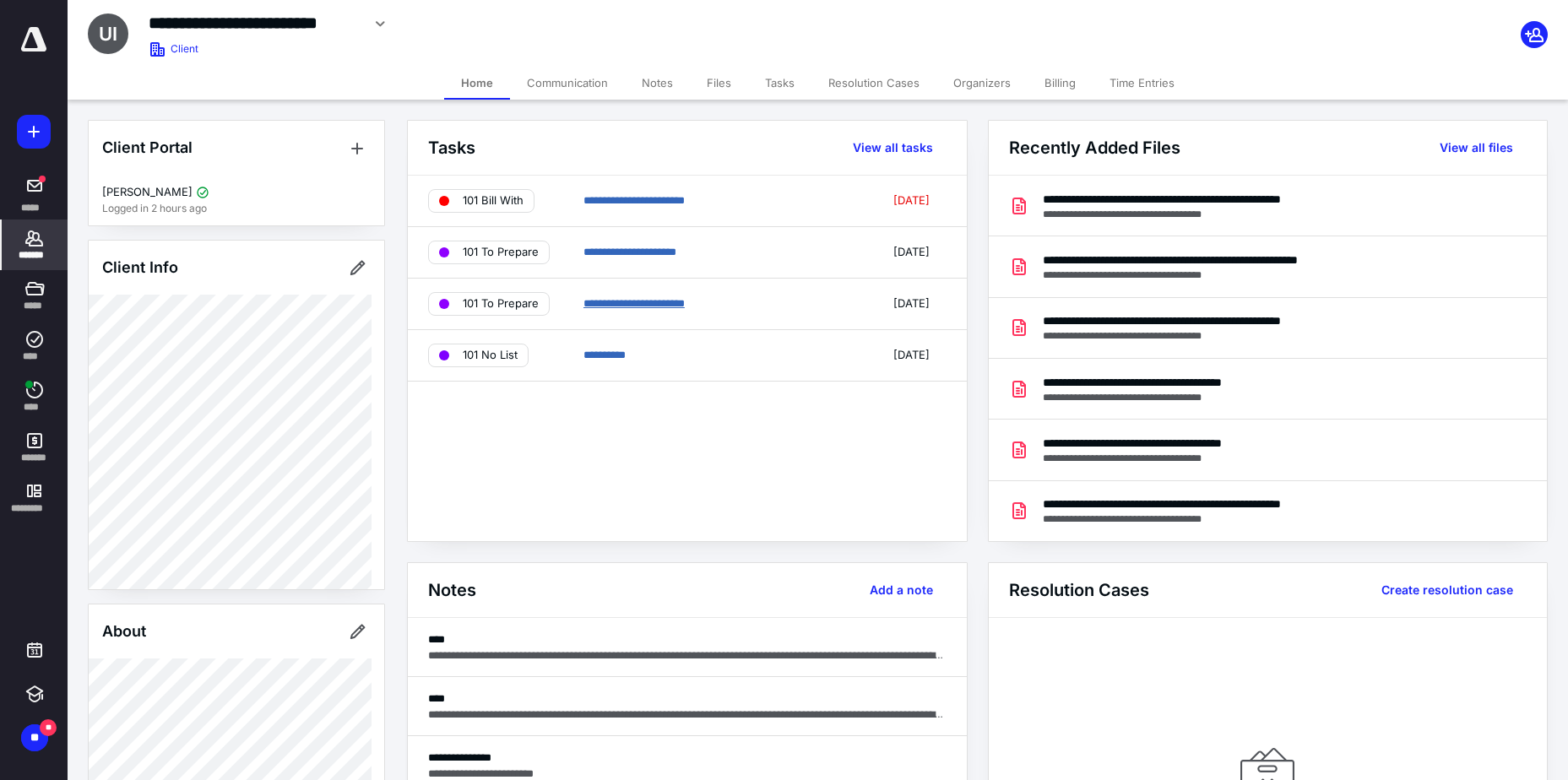 drag, startPoint x: 639, startPoint y: 305, endPoint x: 647, endPoint y: 301, distance: 8.94427 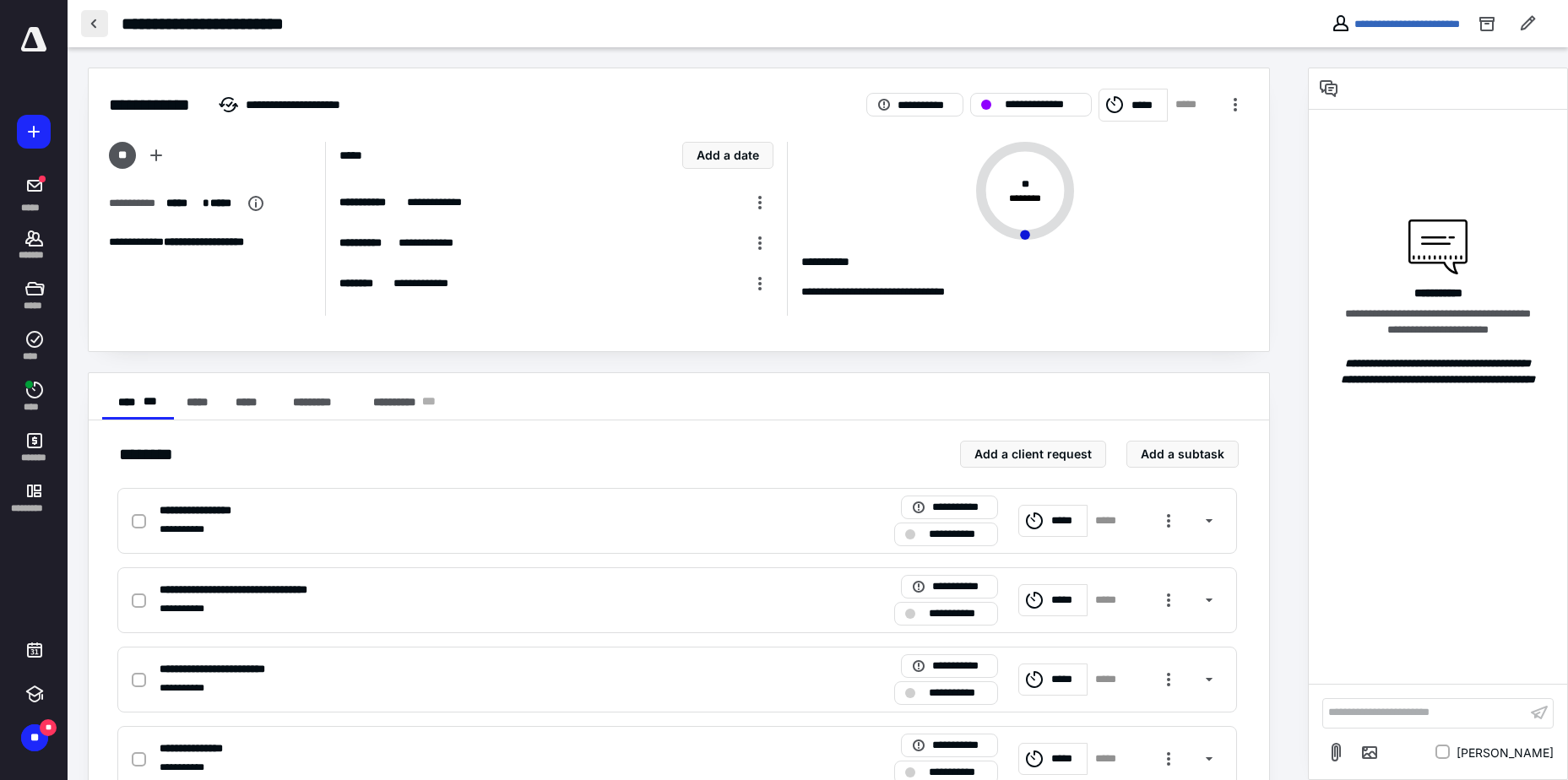 click at bounding box center (95, 24) 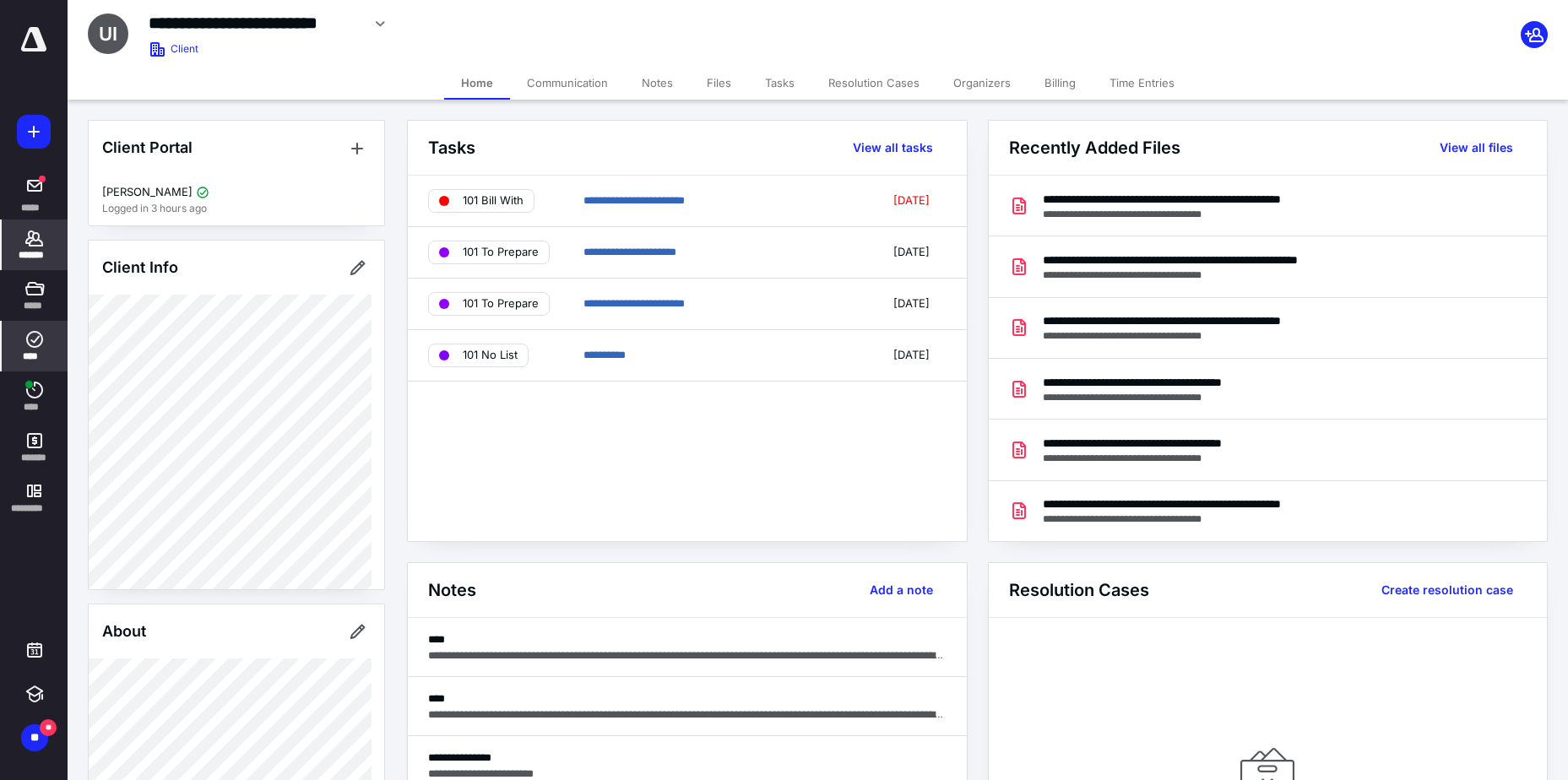 click on "****" at bounding box center [35, 356] 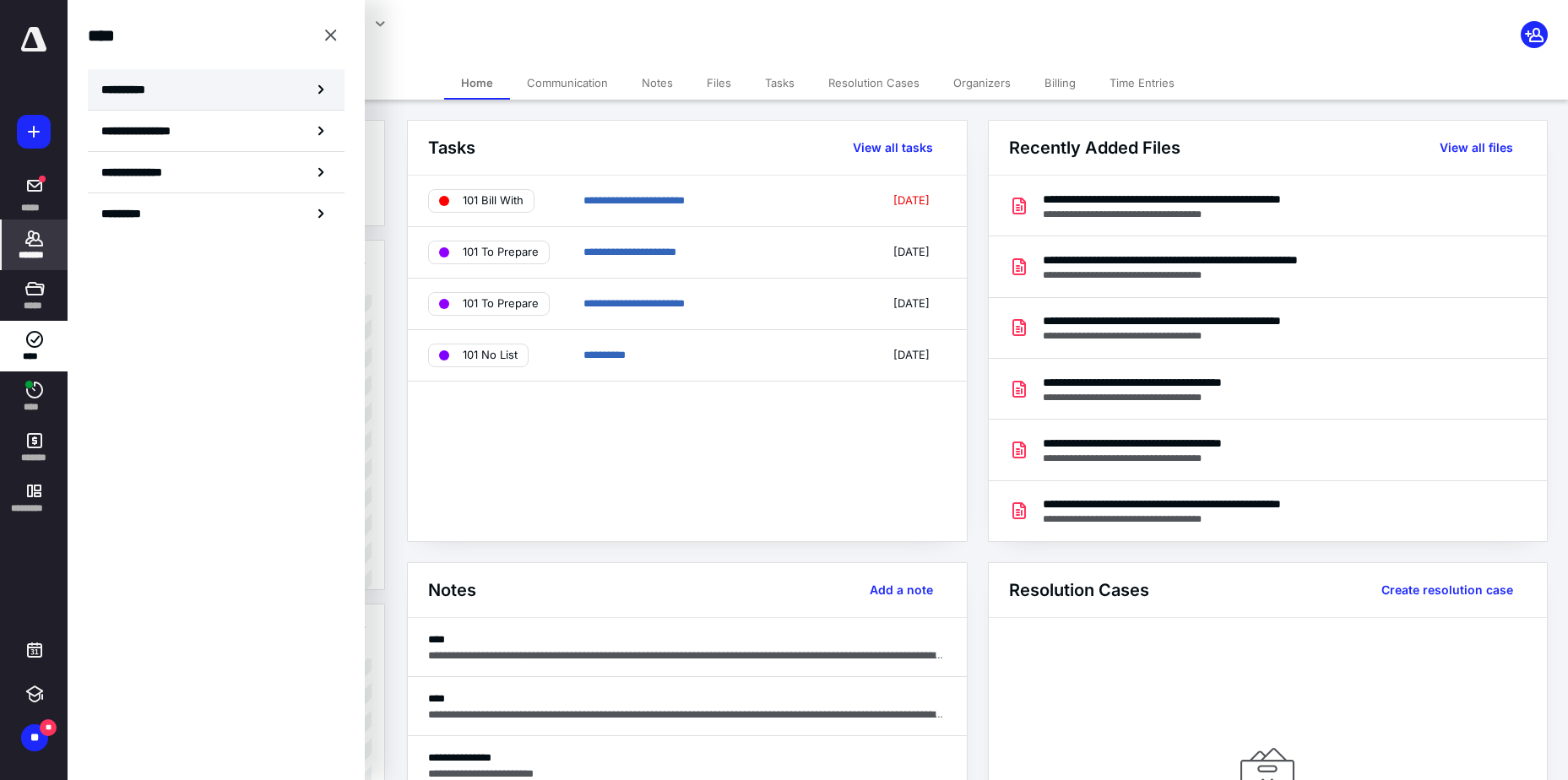 click on "**********" at bounding box center (129, 89) 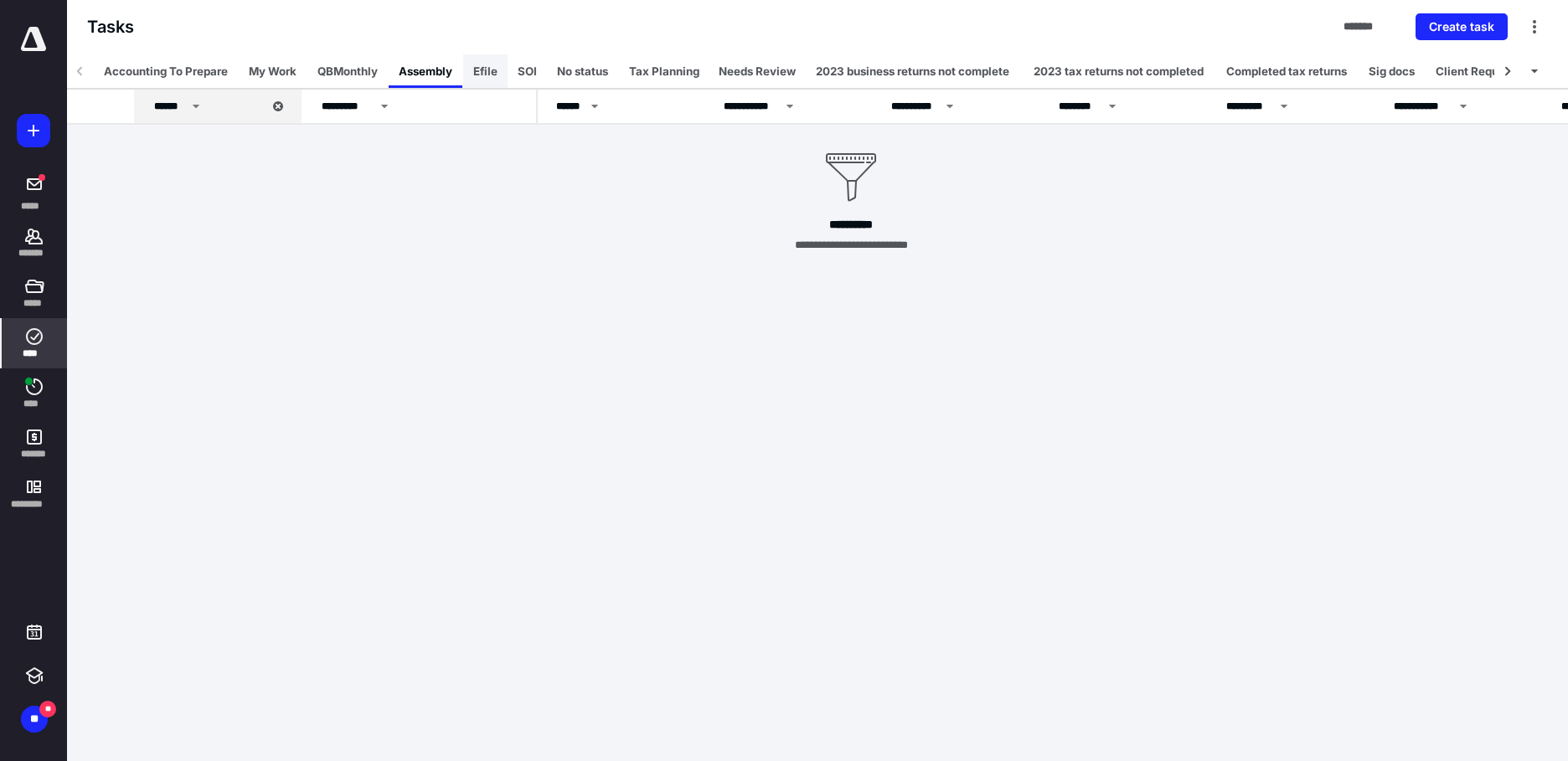 click on "Efile" at bounding box center [485, 71] 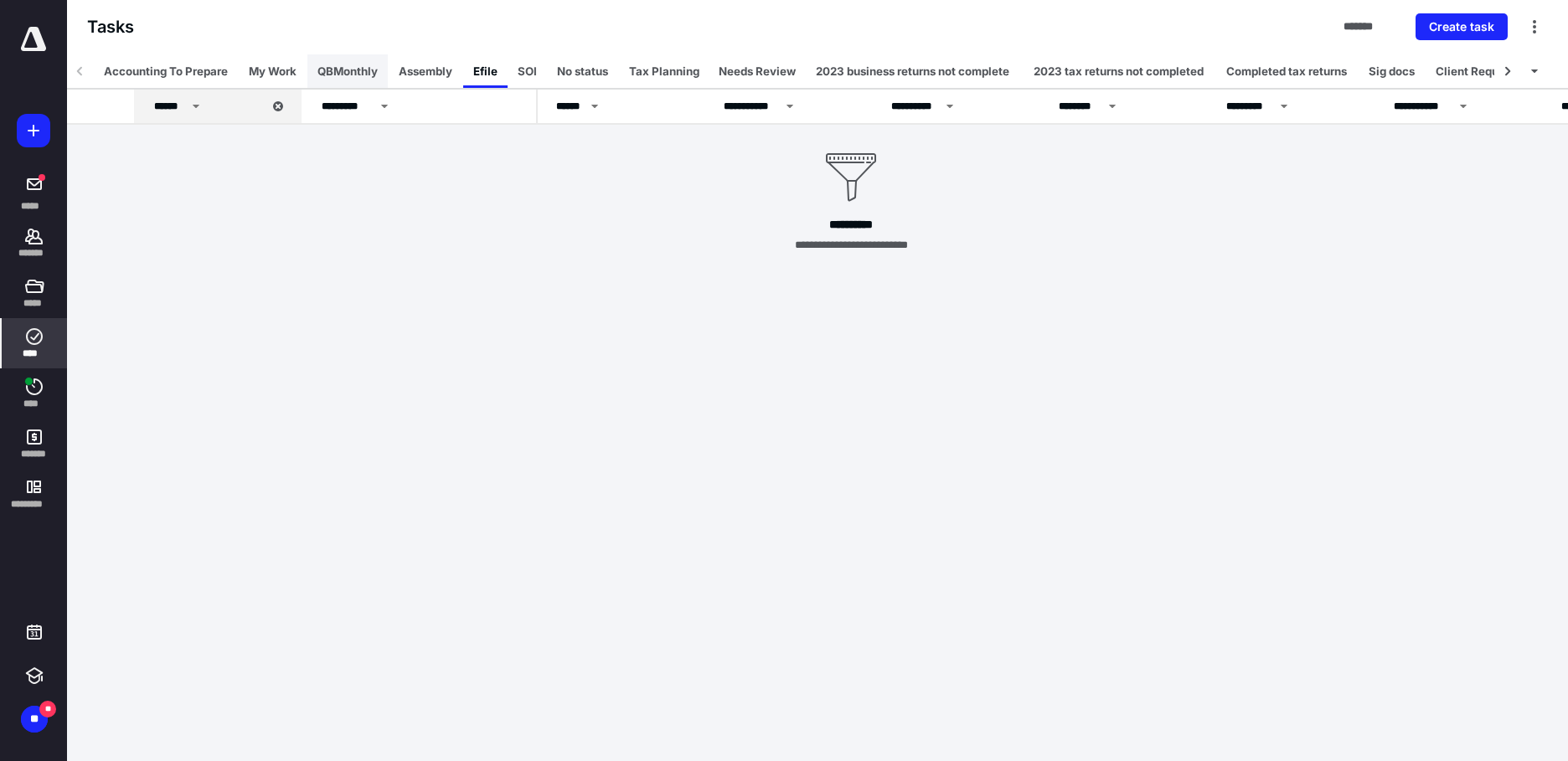 click on "QBMonthly" at bounding box center (348, 71) 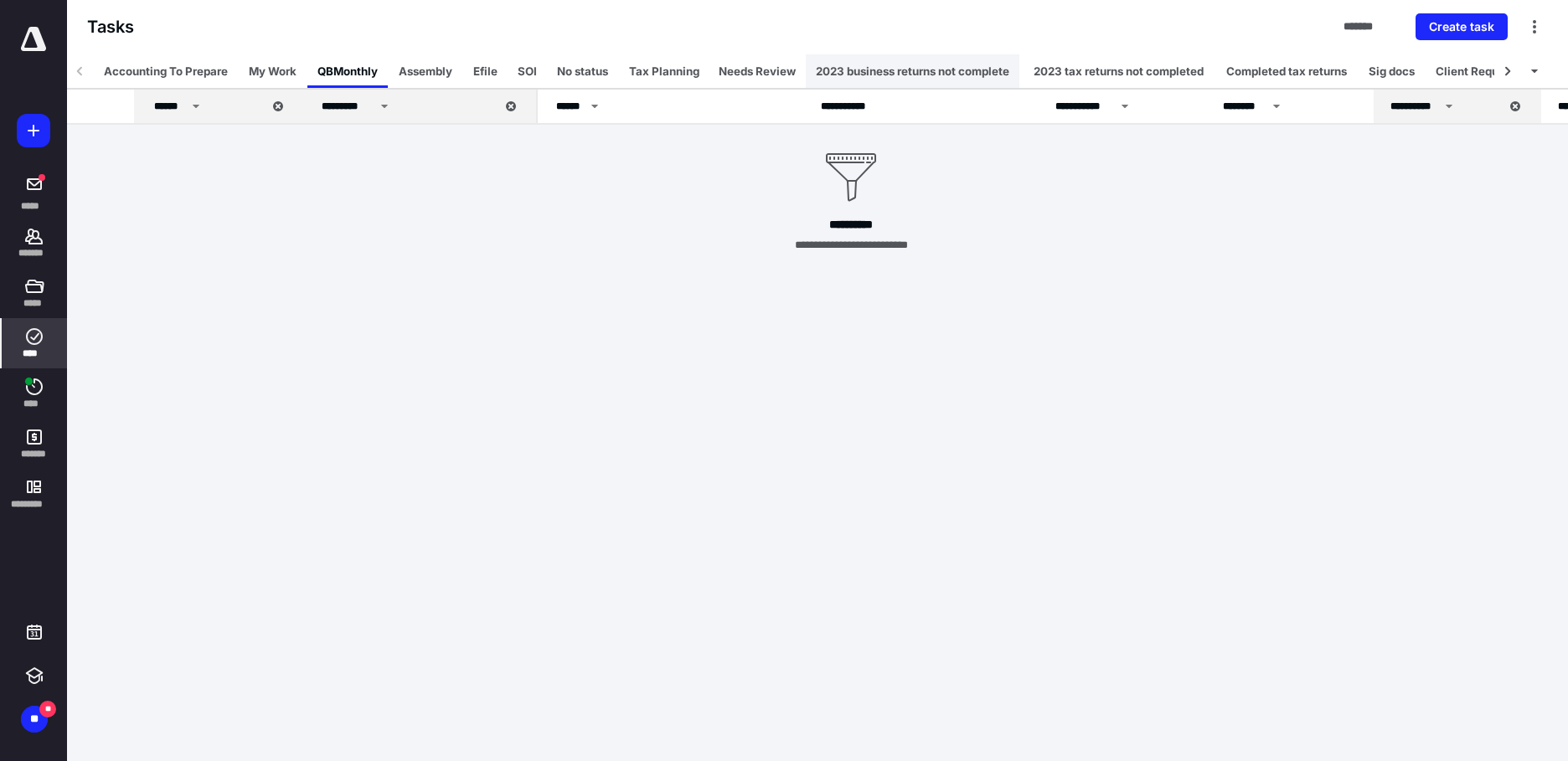 click on "2023 business returns not complete" at bounding box center (912, 71) 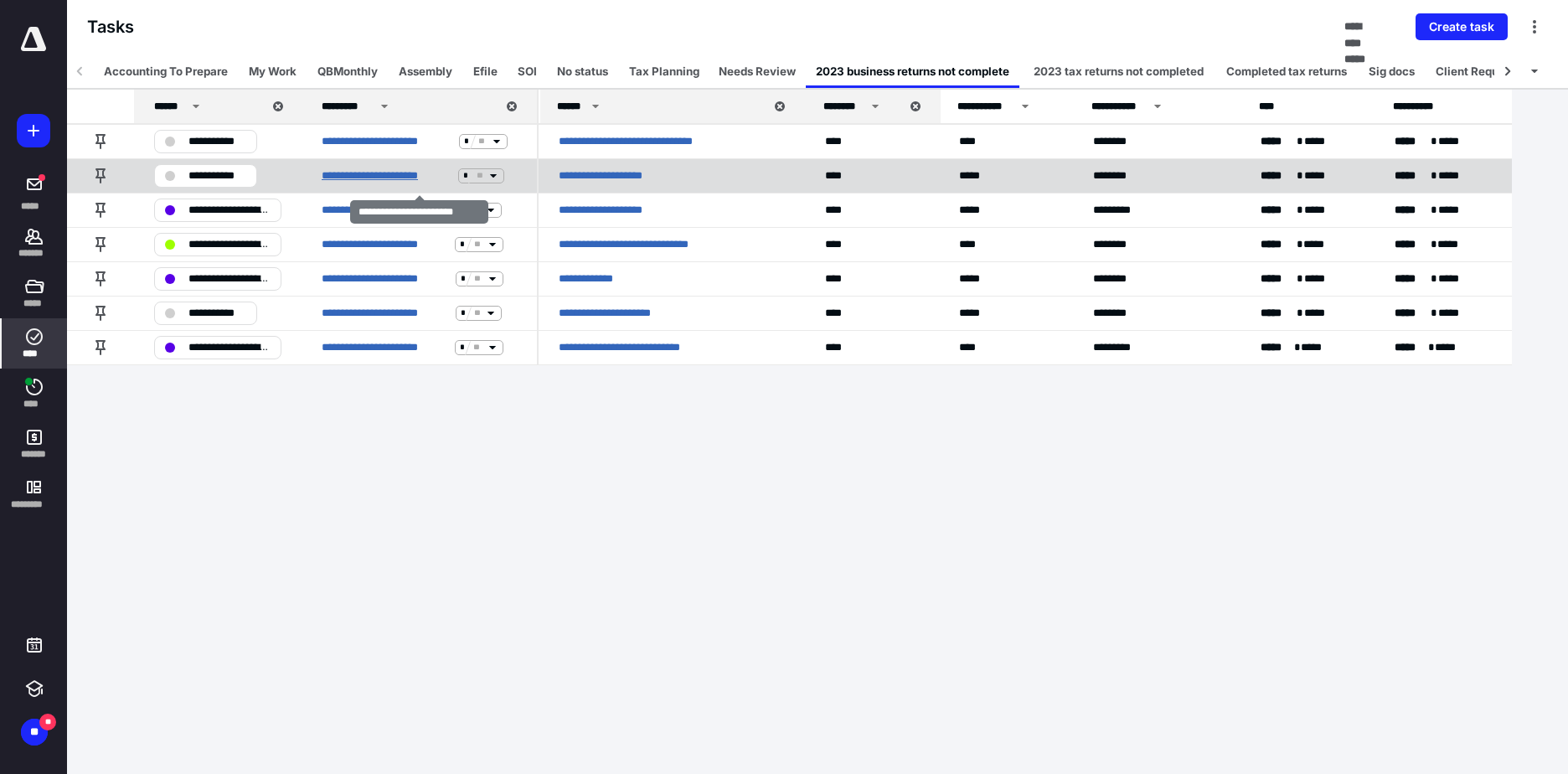 click on "**********" at bounding box center (386, 176) 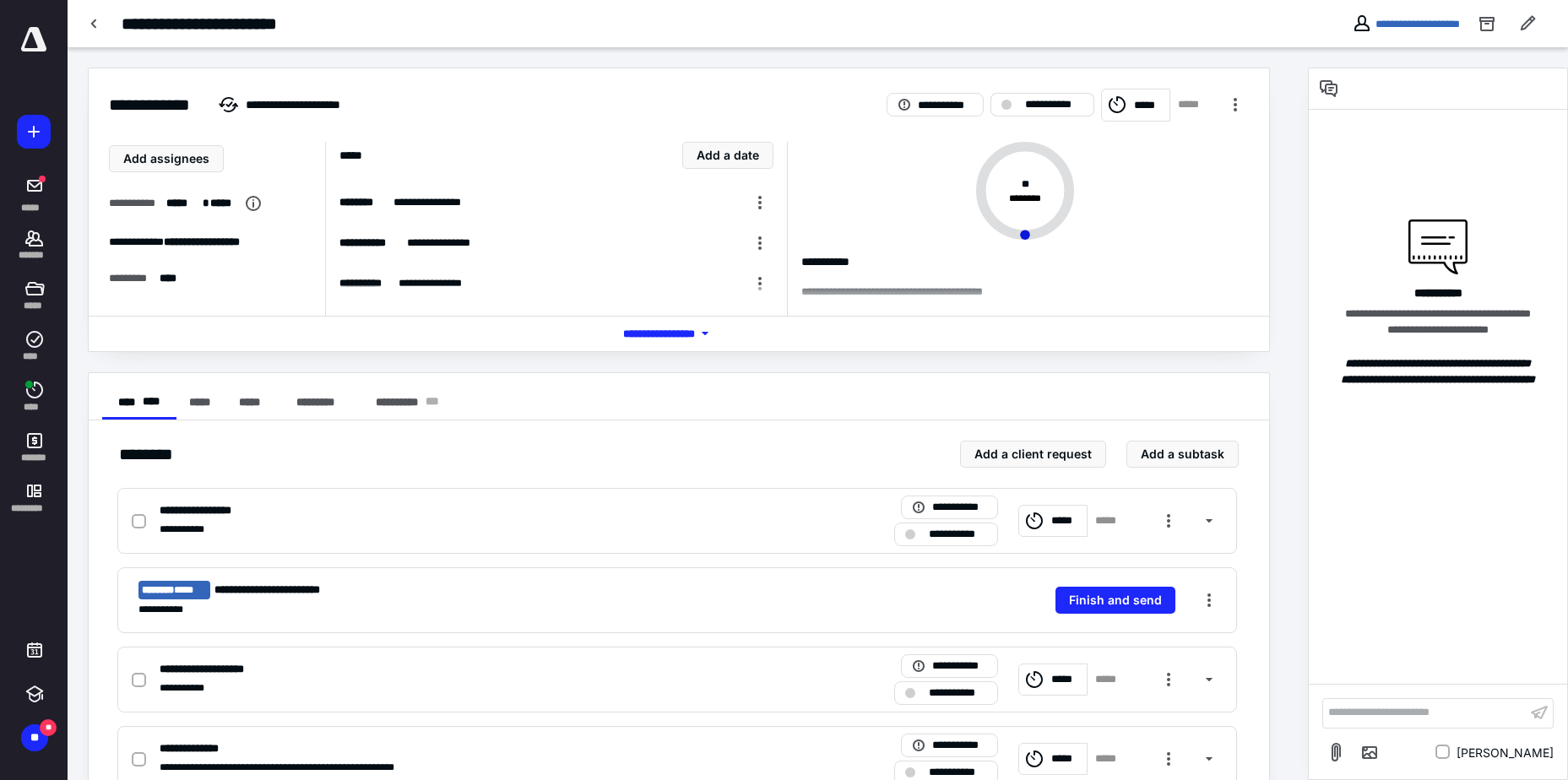 click on "**********" at bounding box center (1054, 105) 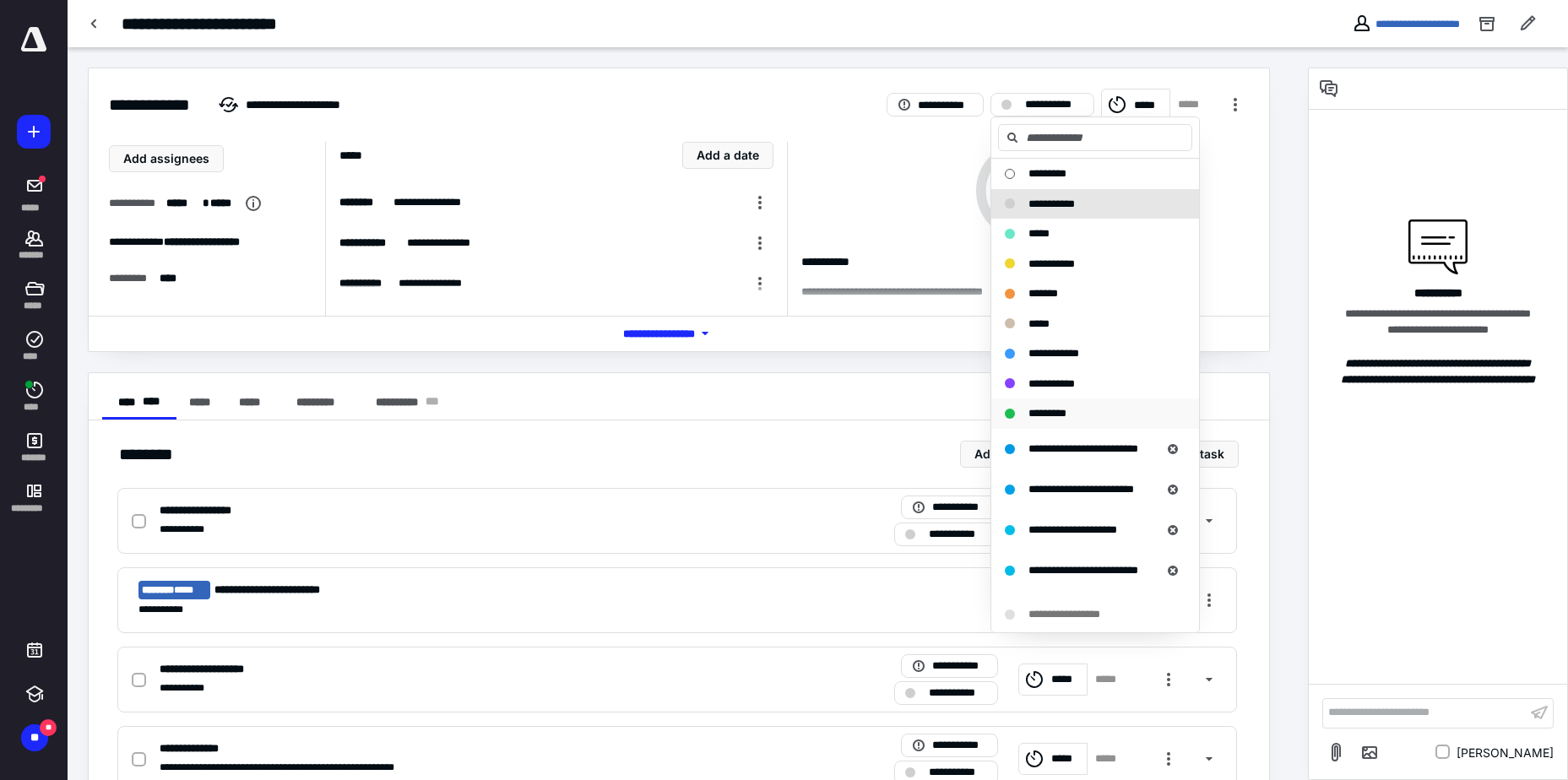 click on "*********" at bounding box center (1047, 413) 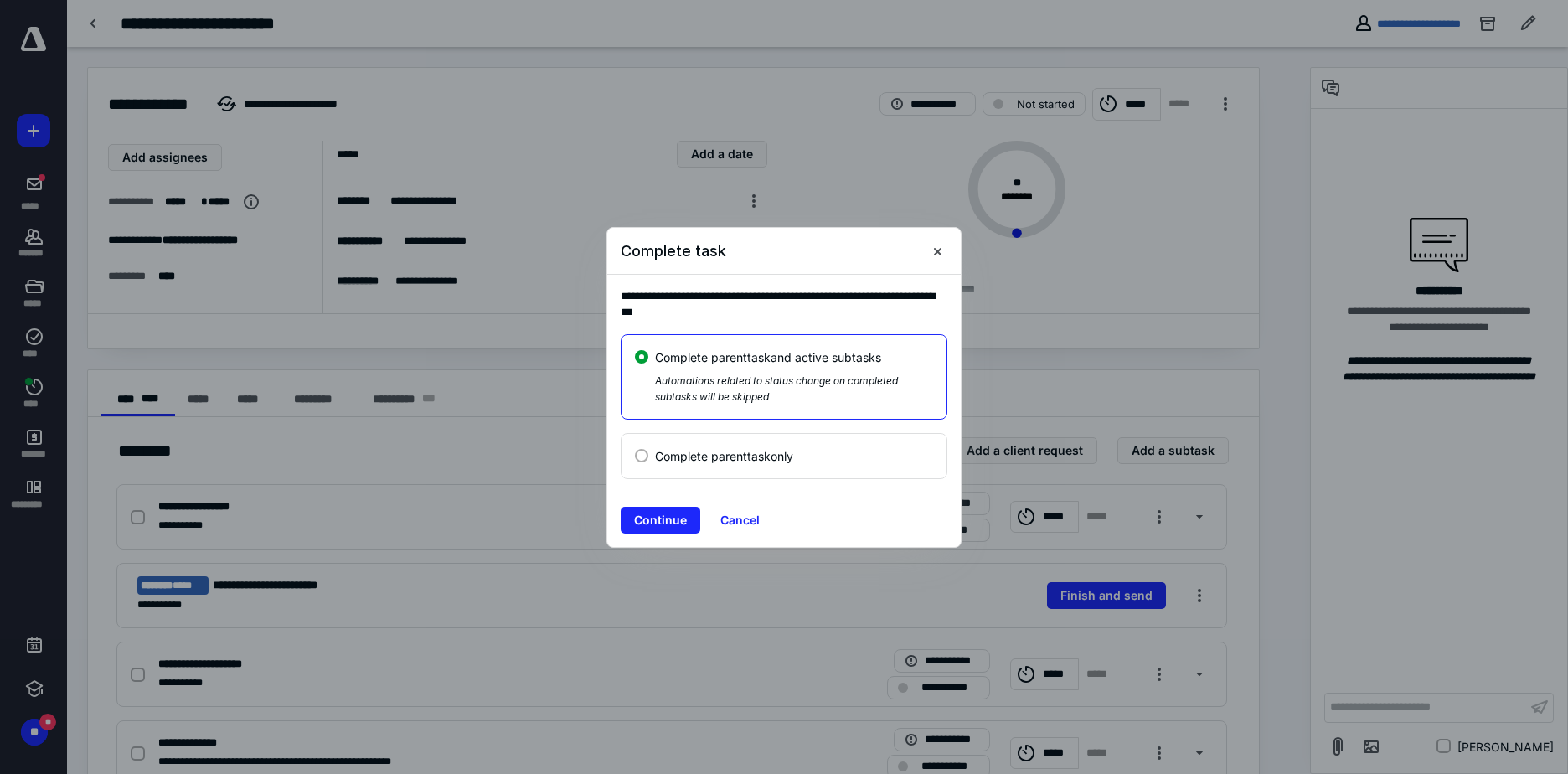 click on "Complete parent  task  only" at bounding box center [784, 456] 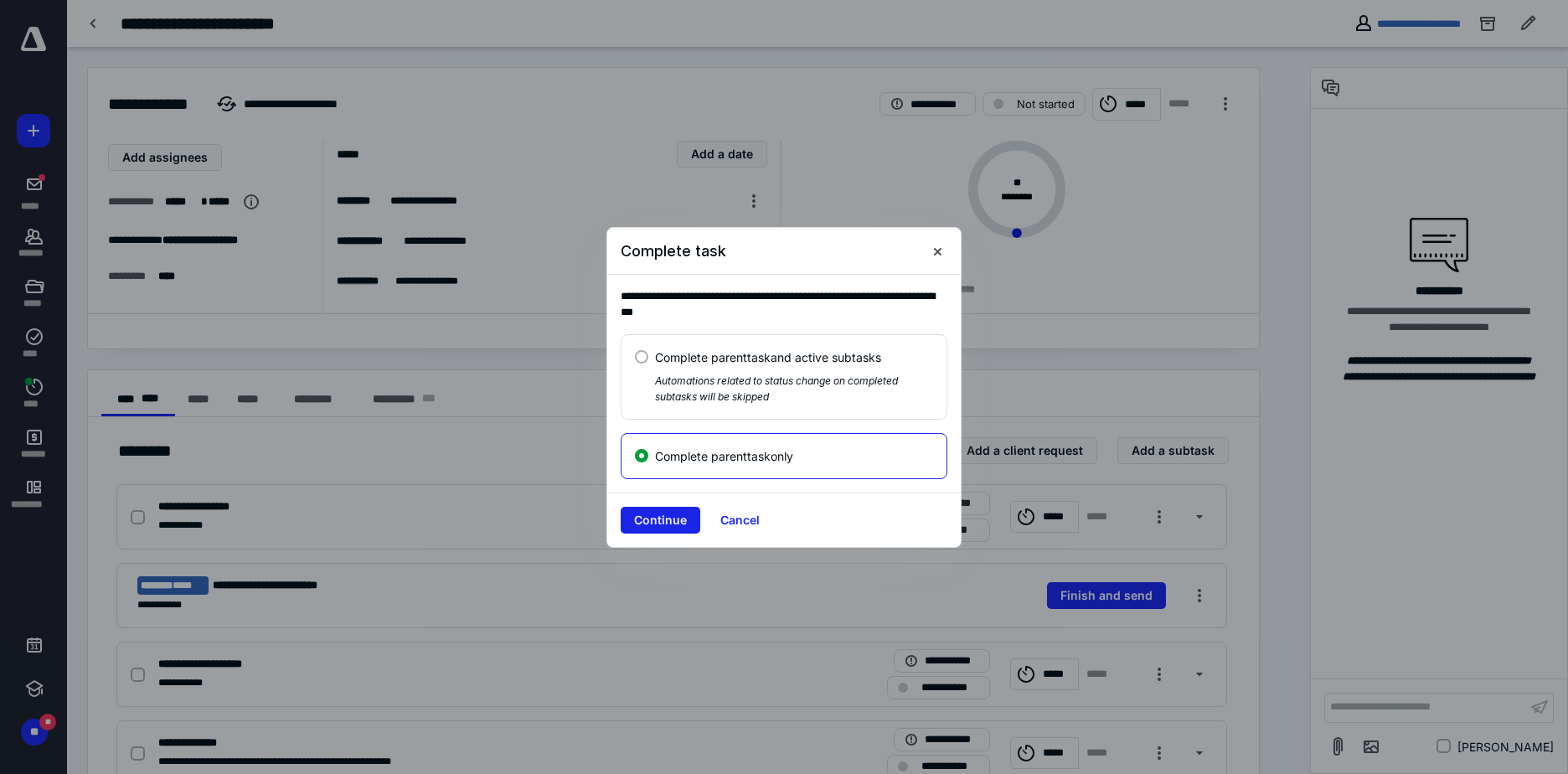 click on "Continue" at bounding box center (660, 520) 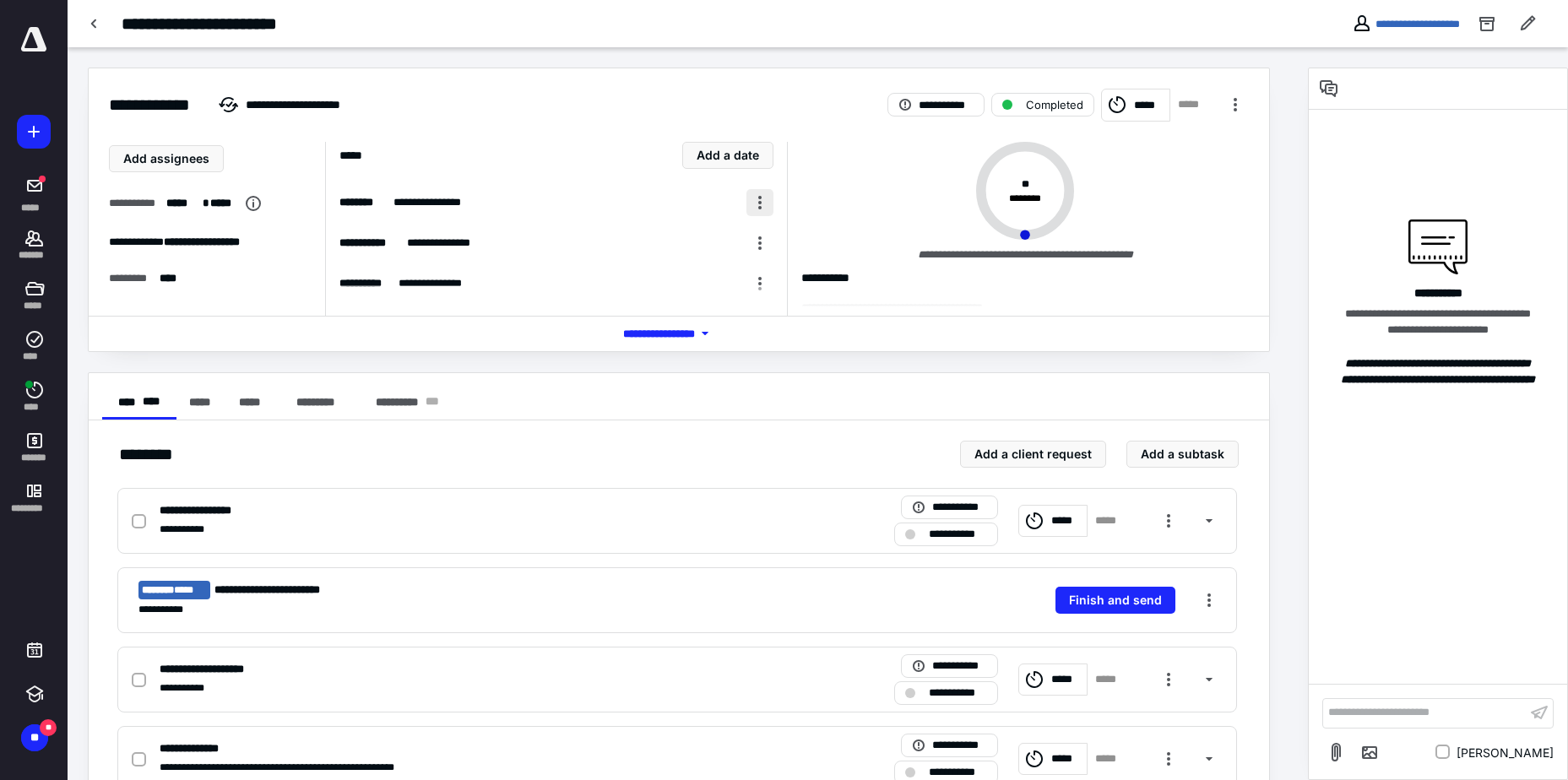 click at bounding box center (95, 24) 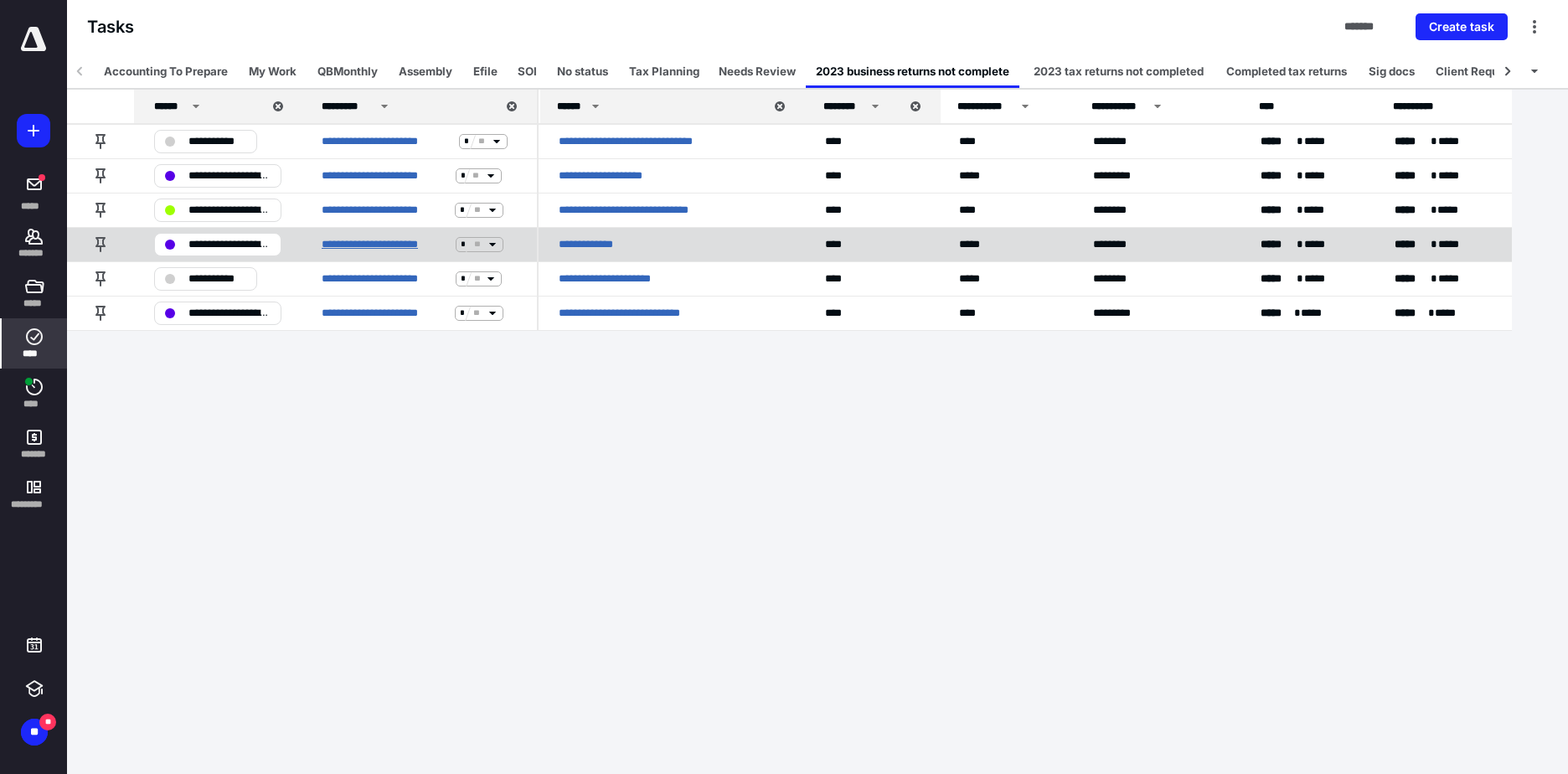 click on "**********" at bounding box center [385, 245] 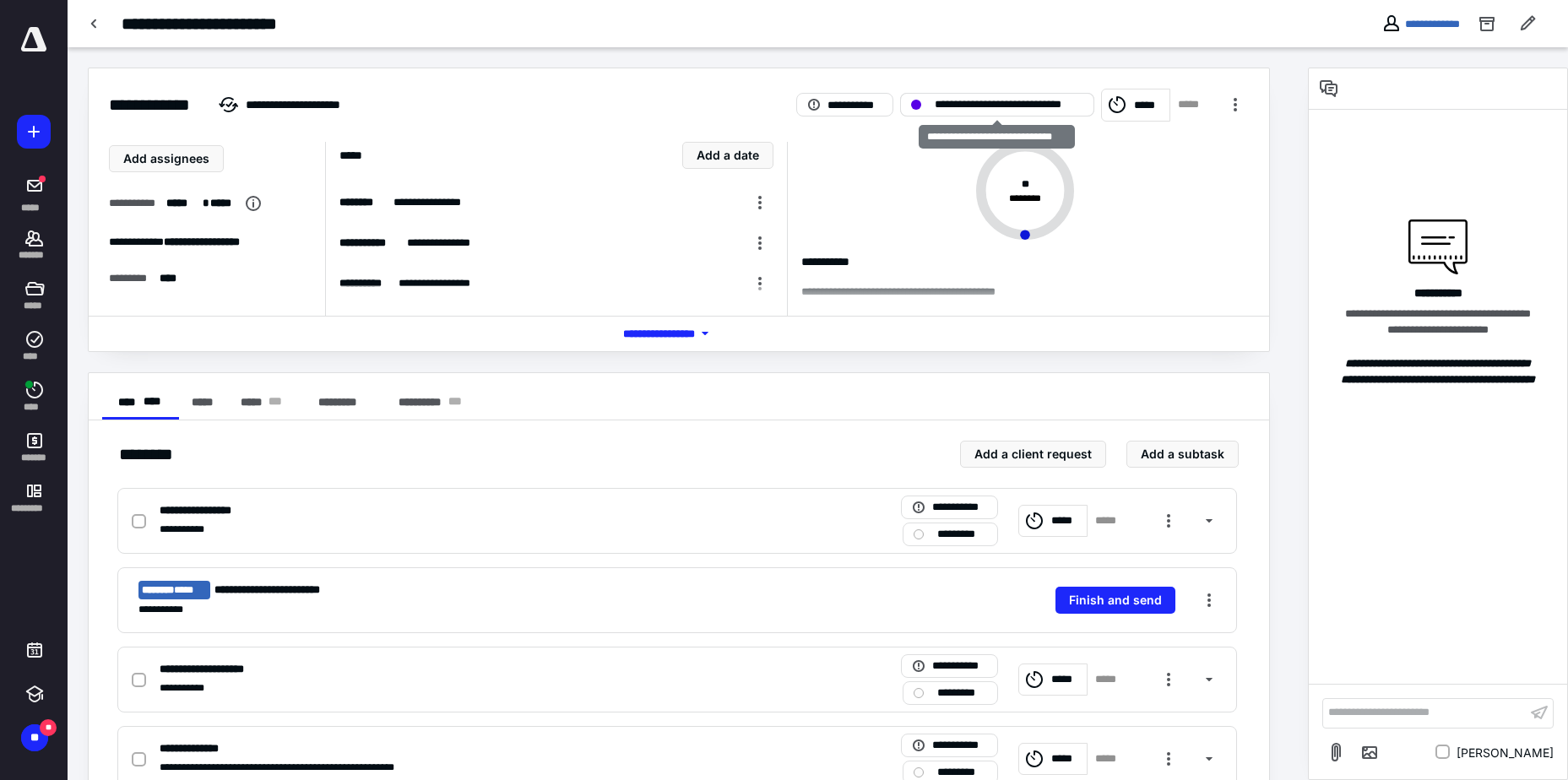 click on "**********" at bounding box center [1009, 105] 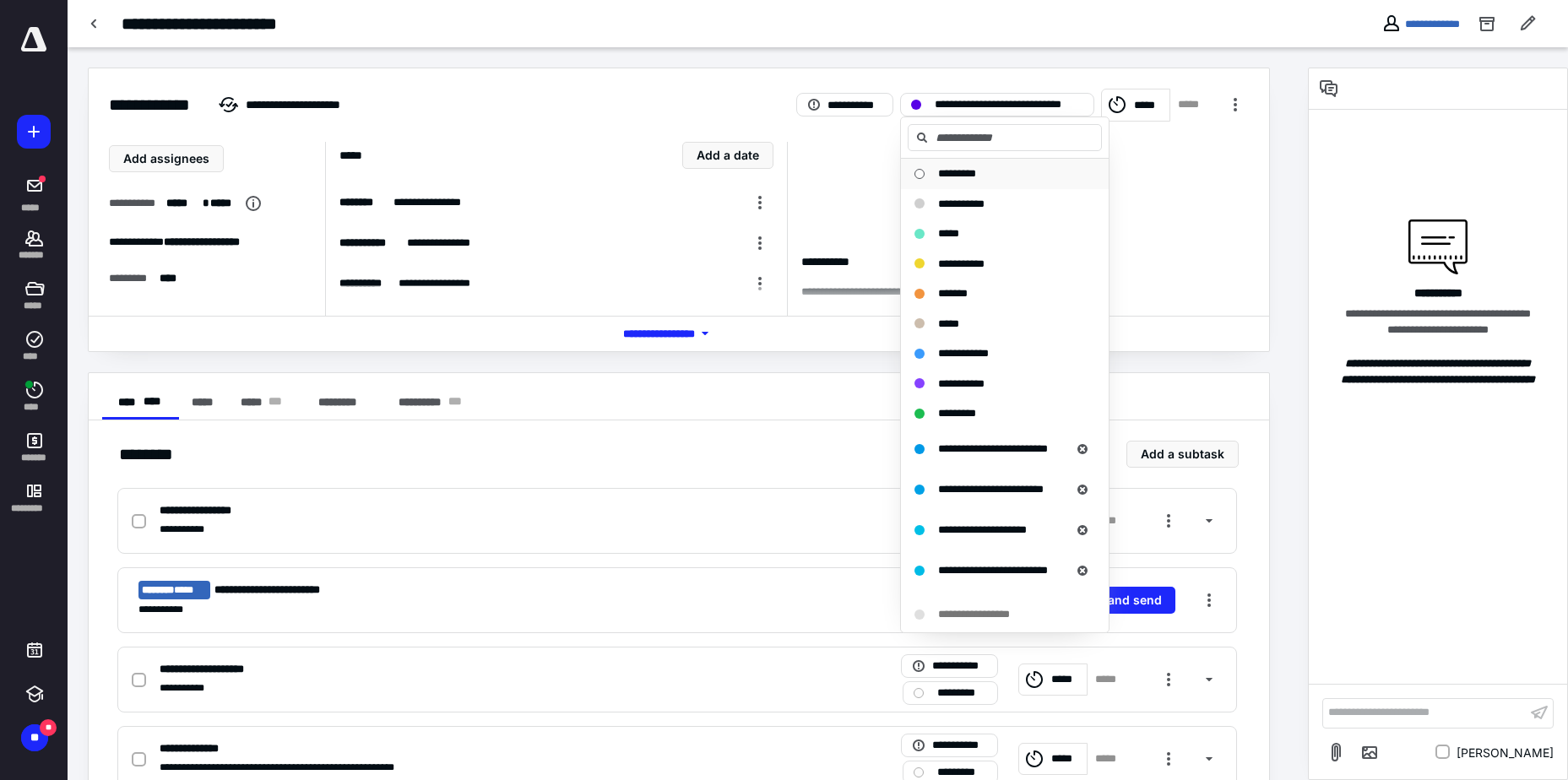 click on "*********" at bounding box center [957, 173] 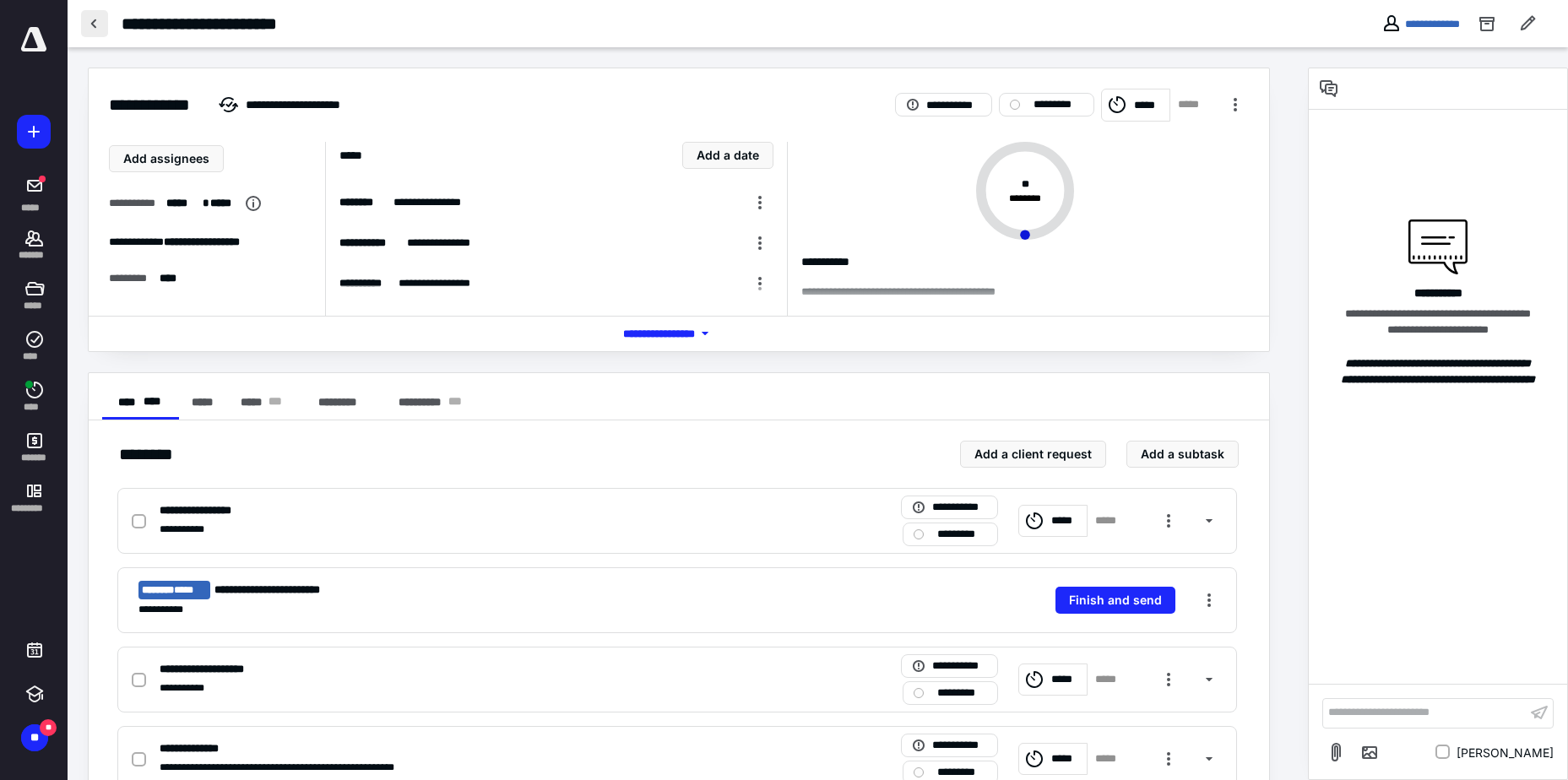 click at bounding box center [95, 24] 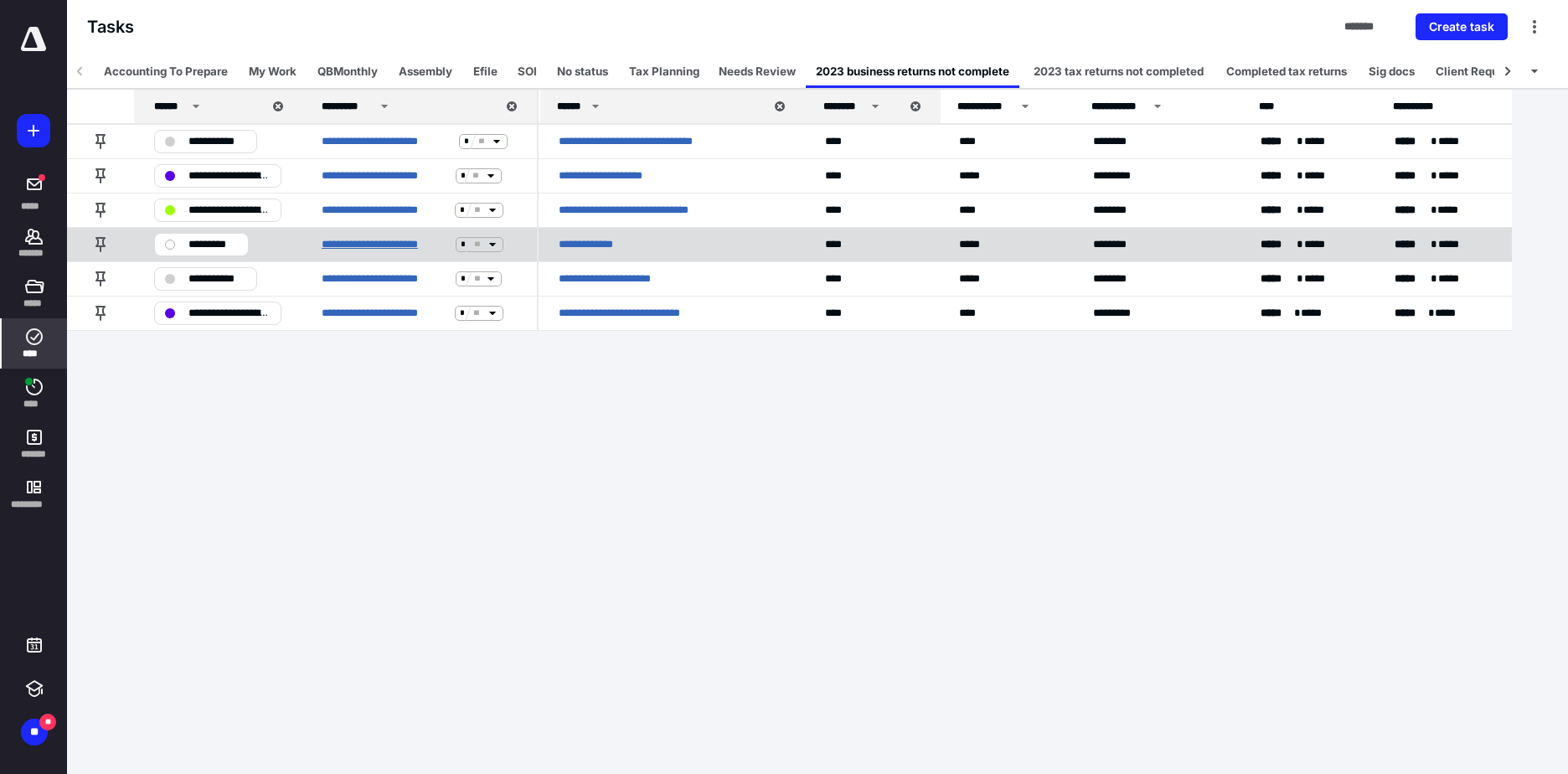 click on "**********" at bounding box center [385, 245] 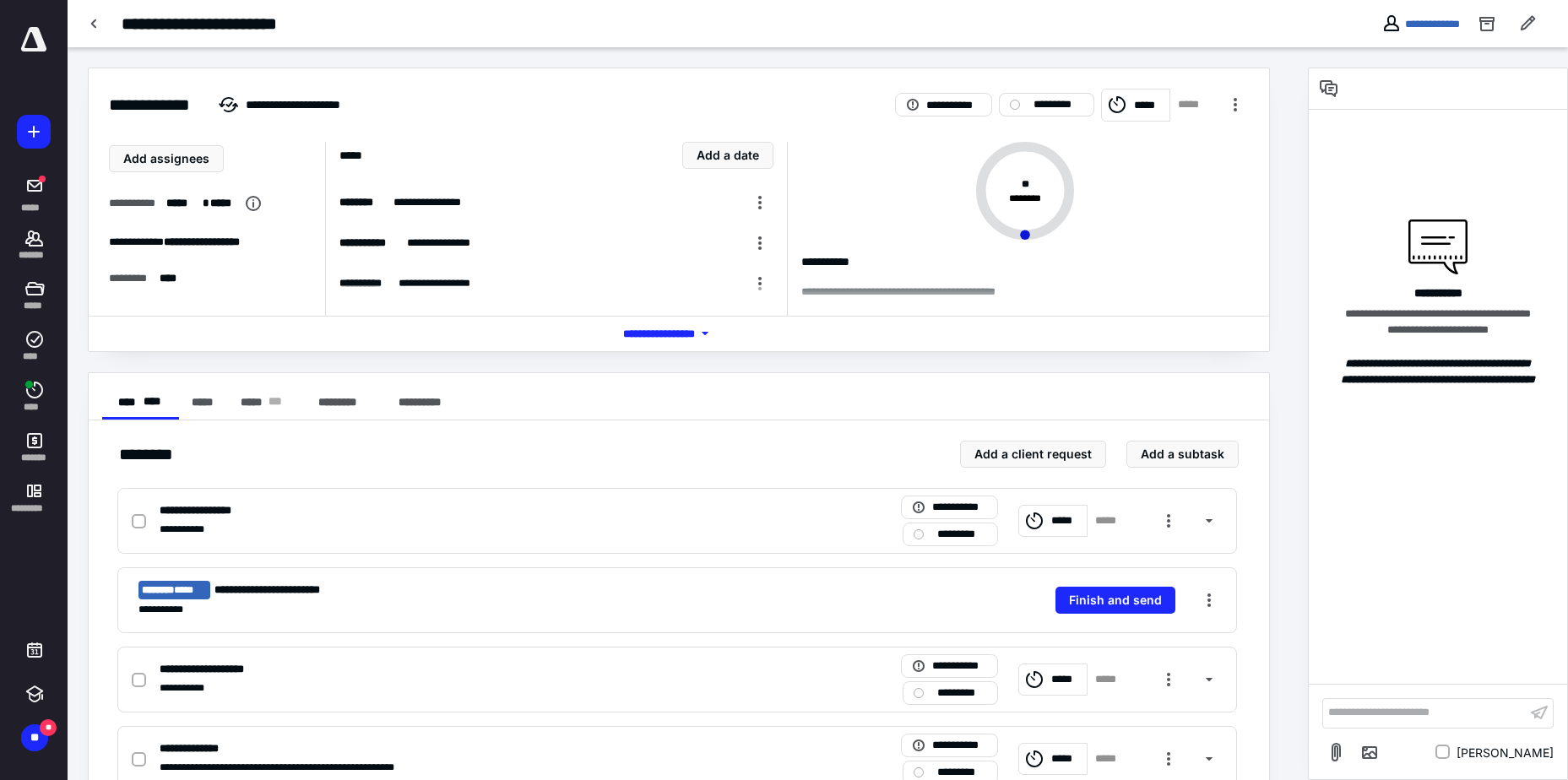 click on "*********" at bounding box center [1058, 105] 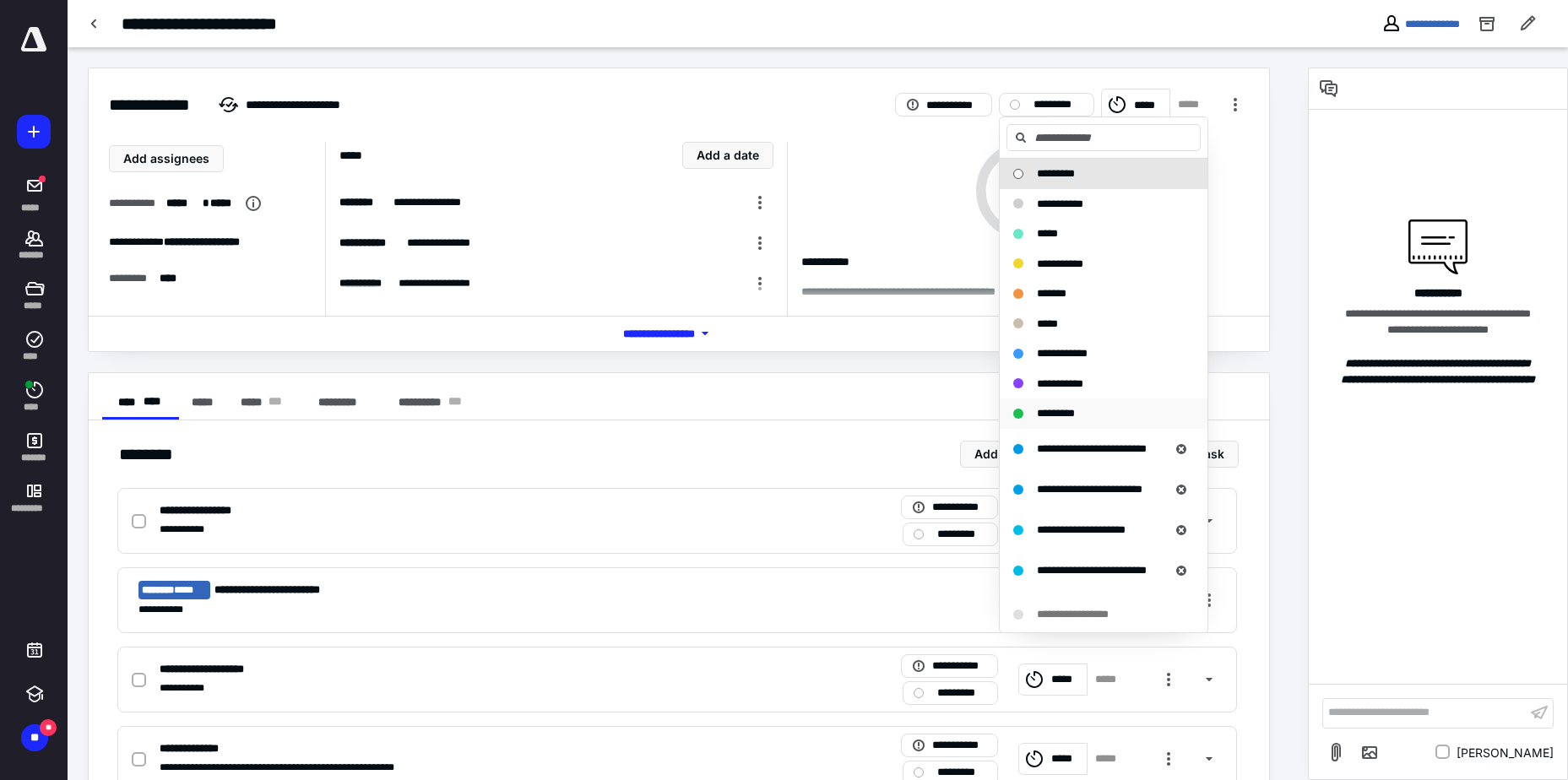 click on "*********" at bounding box center [1055, 413] 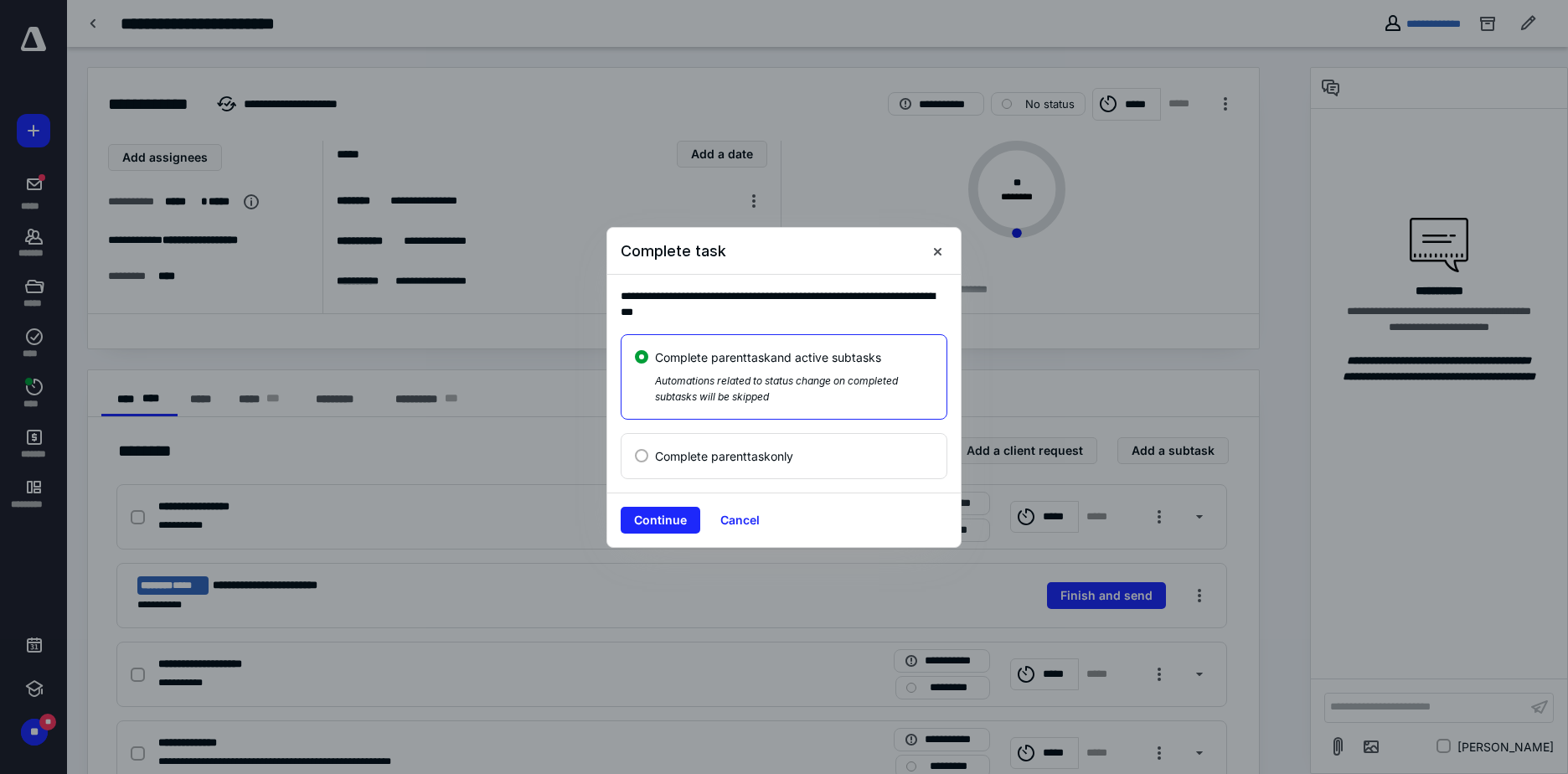click on "Complete parent  task  only" at bounding box center [724, 456] 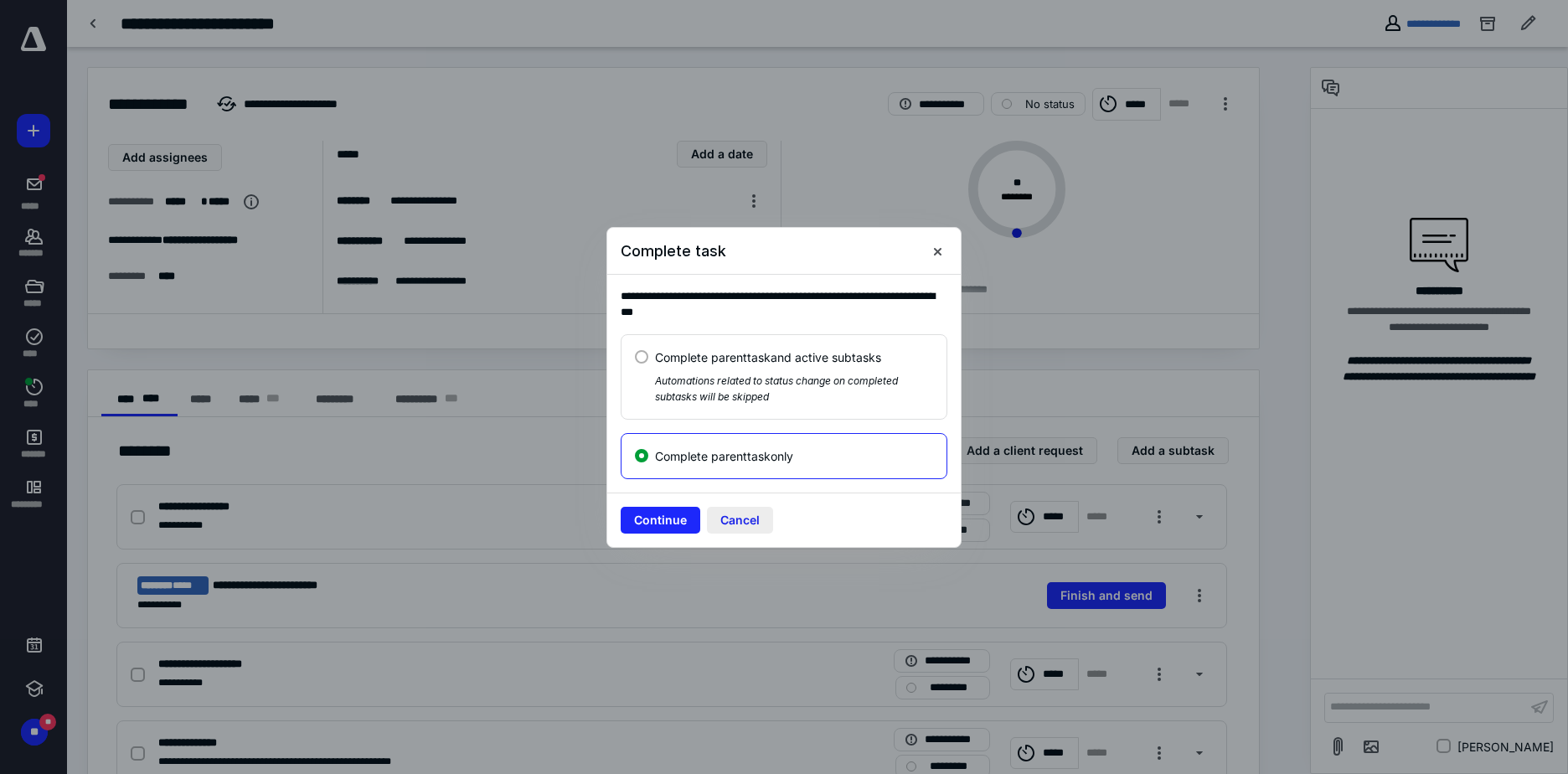 click on "Continue" at bounding box center (660, 520) 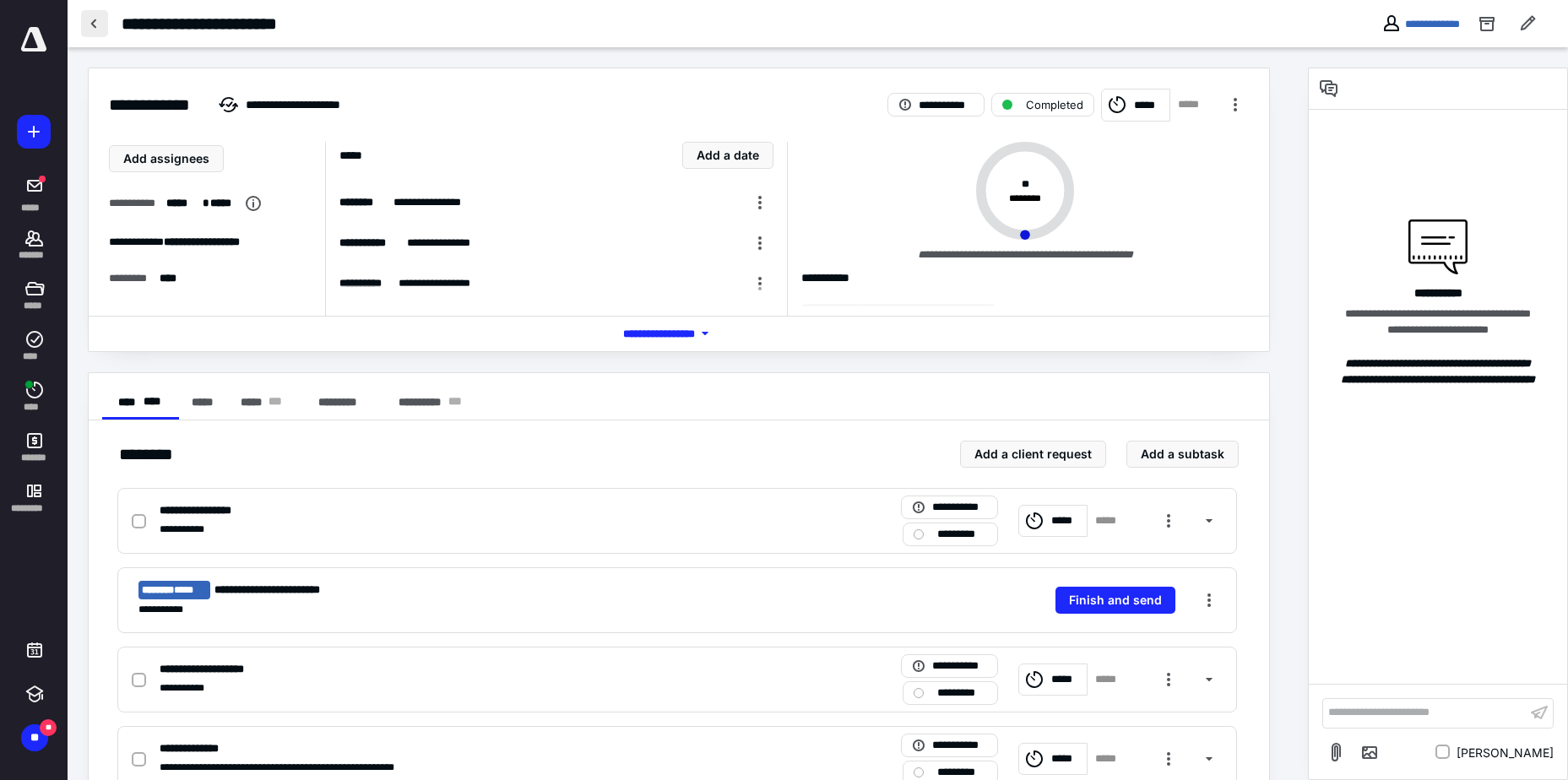 click at bounding box center [95, 24] 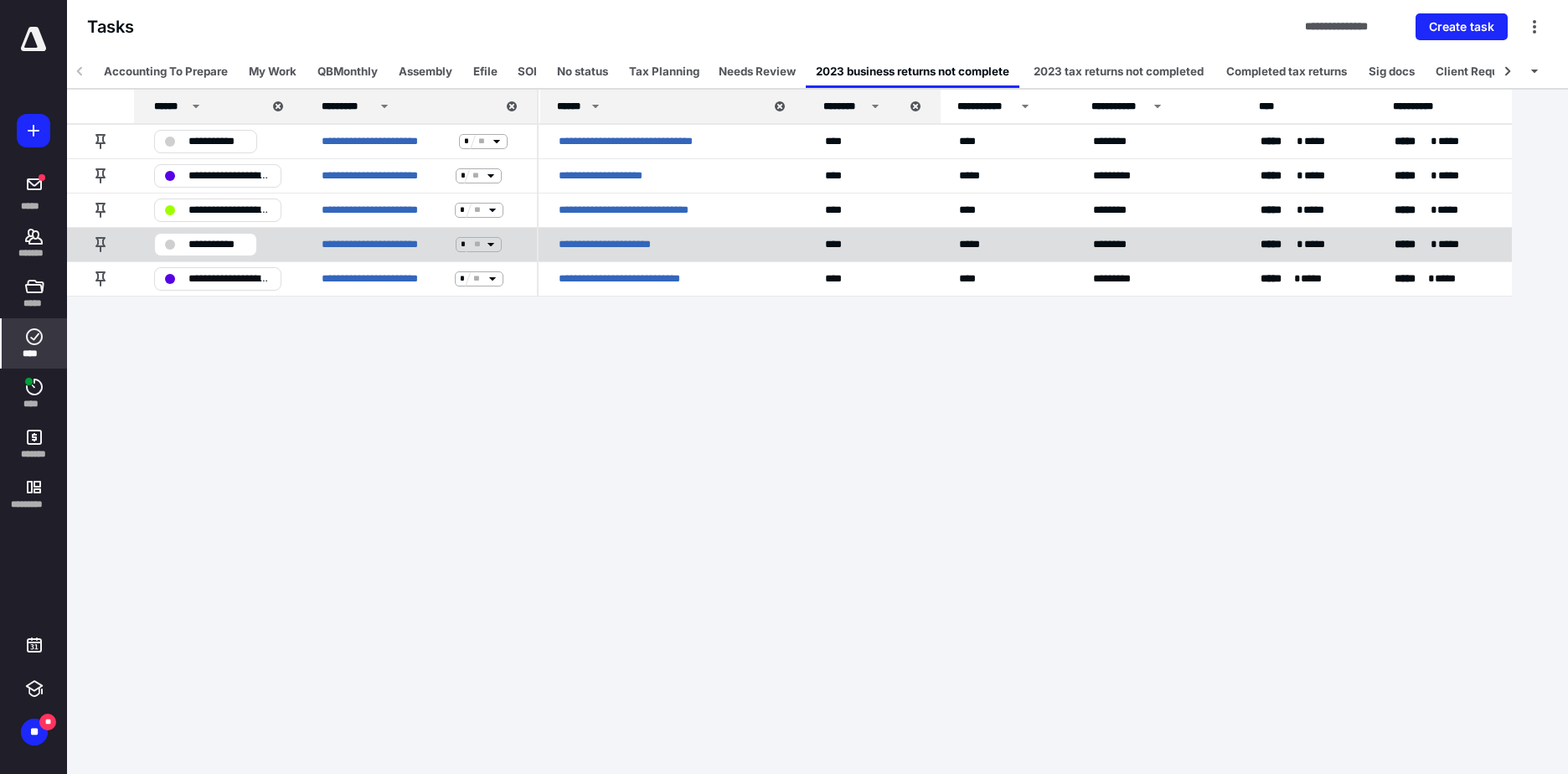 click on "**********" at bounding box center (621, 245) 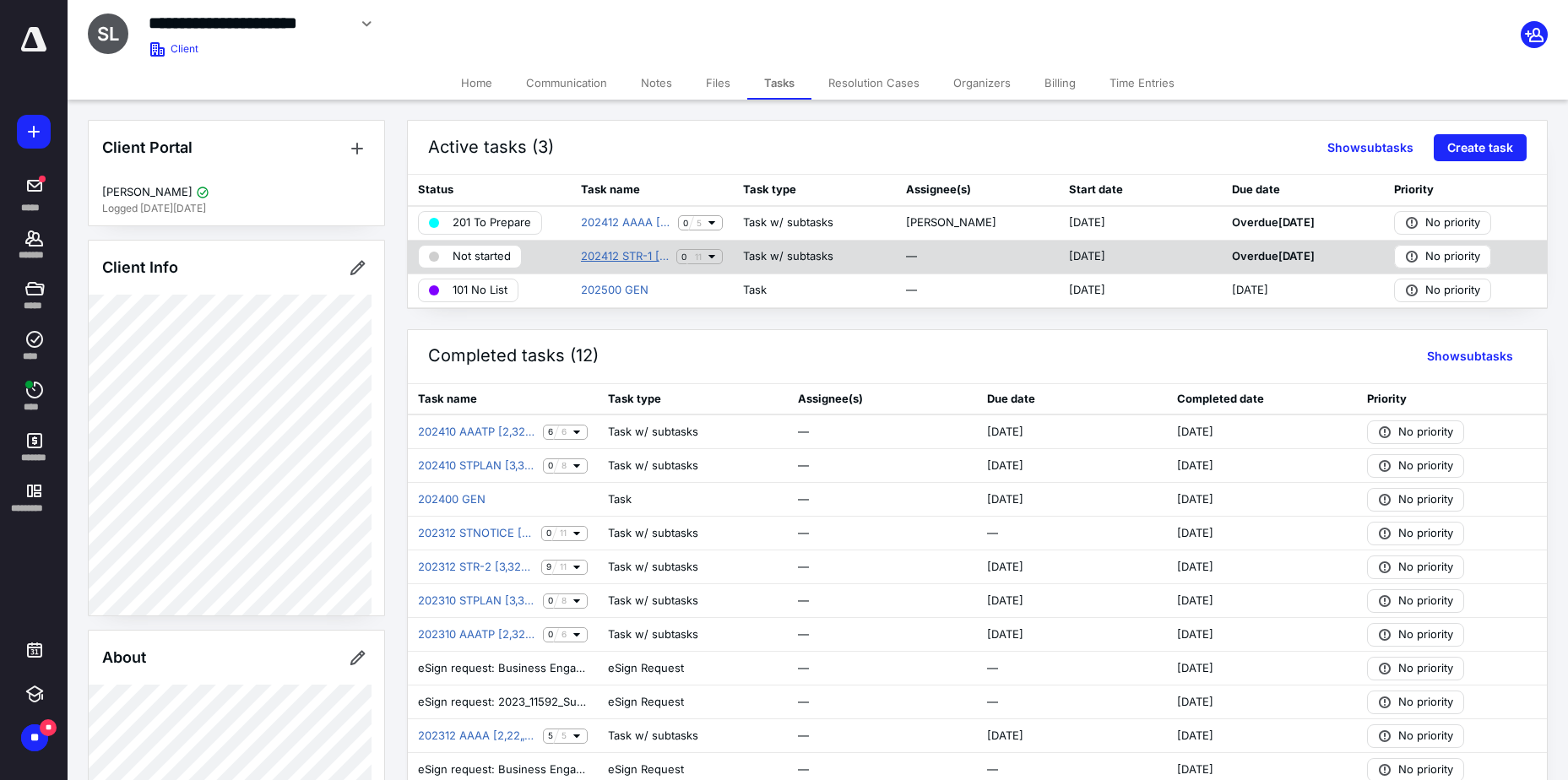 click on "202412 STR-1 [3‚32„301]" at bounding box center (626, 257) 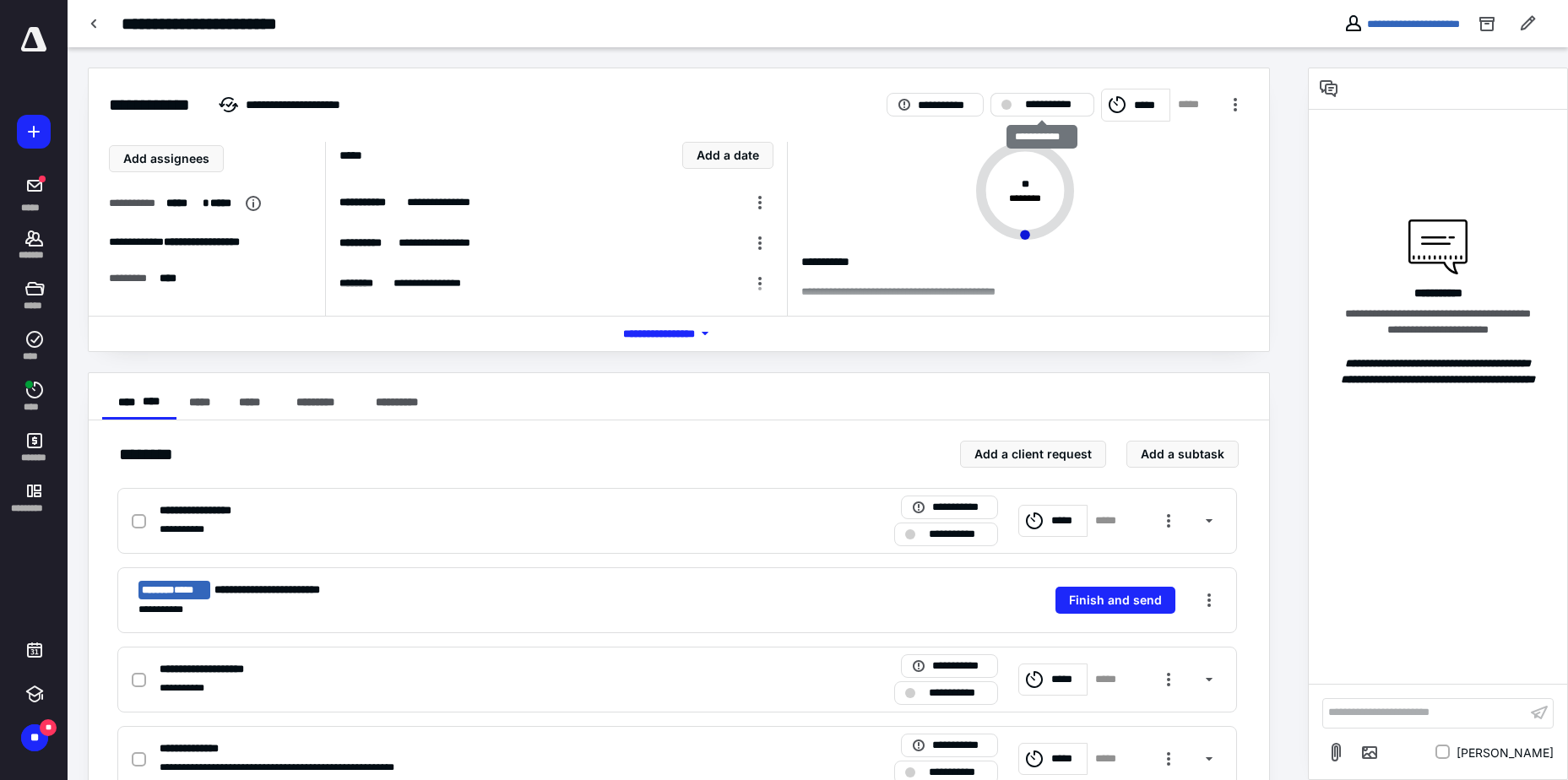 click on "**********" at bounding box center (1054, 105) 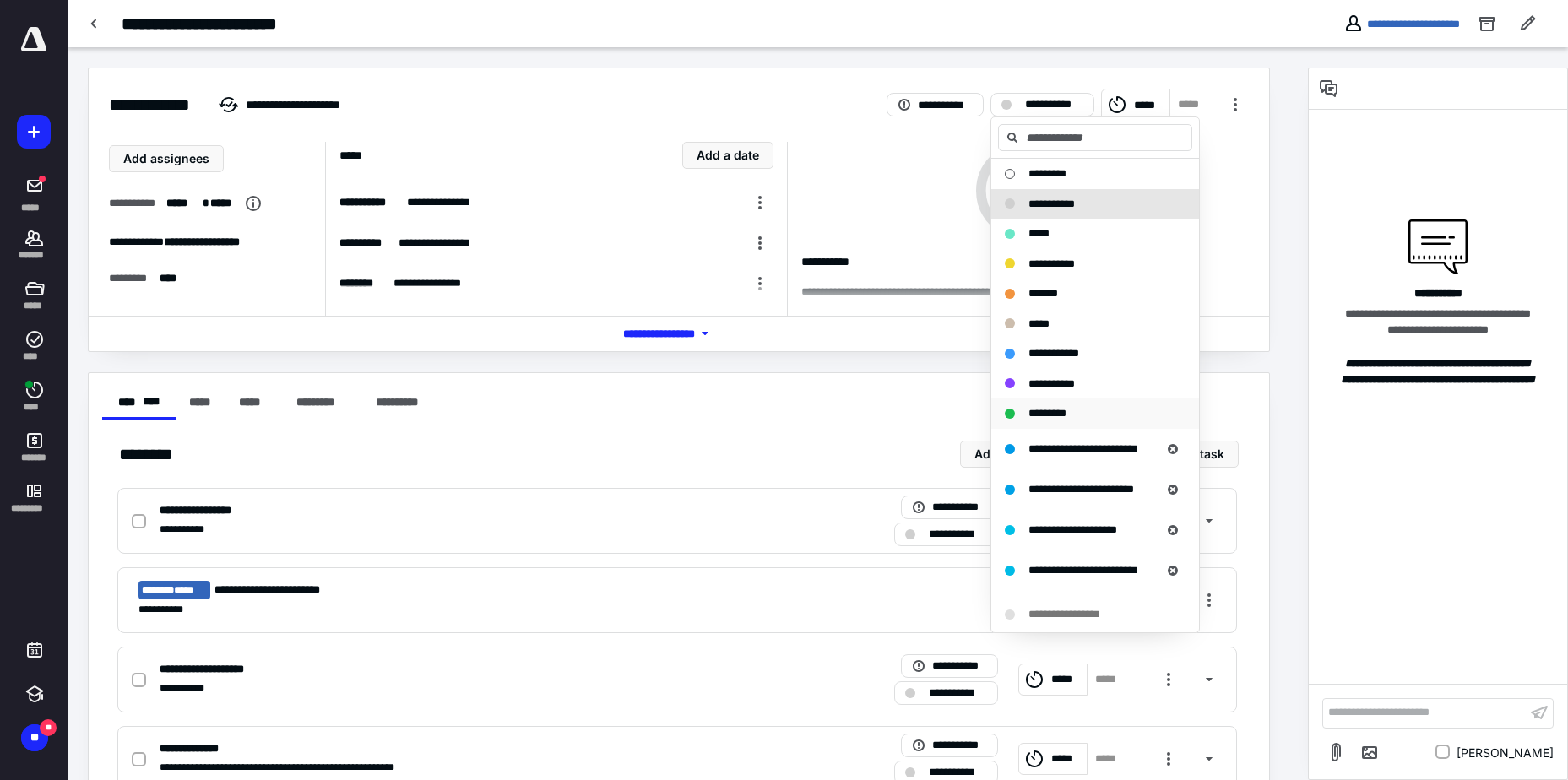 click on "*********" at bounding box center [1047, 413] 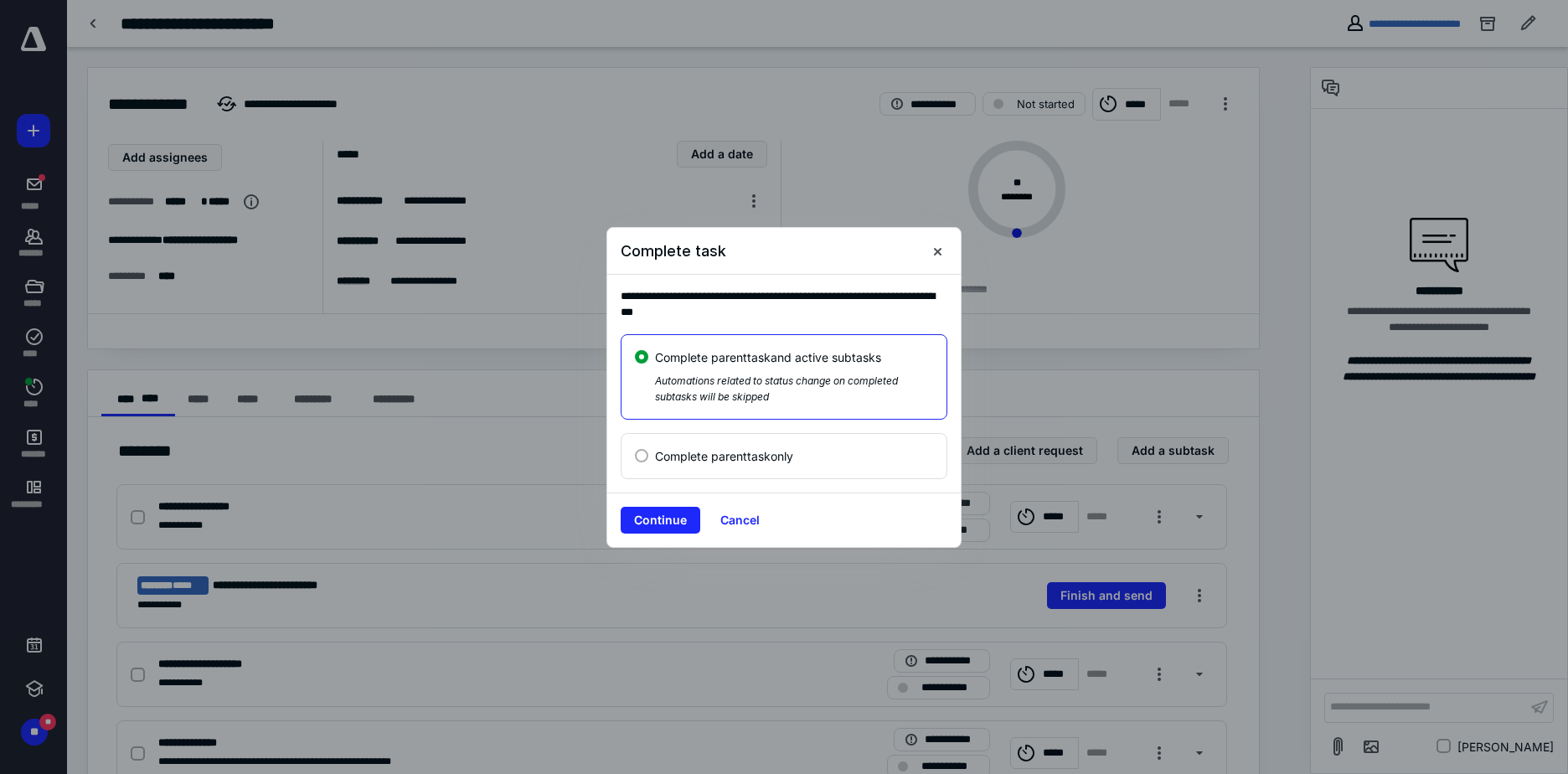 click on "Complete parent  task  only" at bounding box center (724, 456) 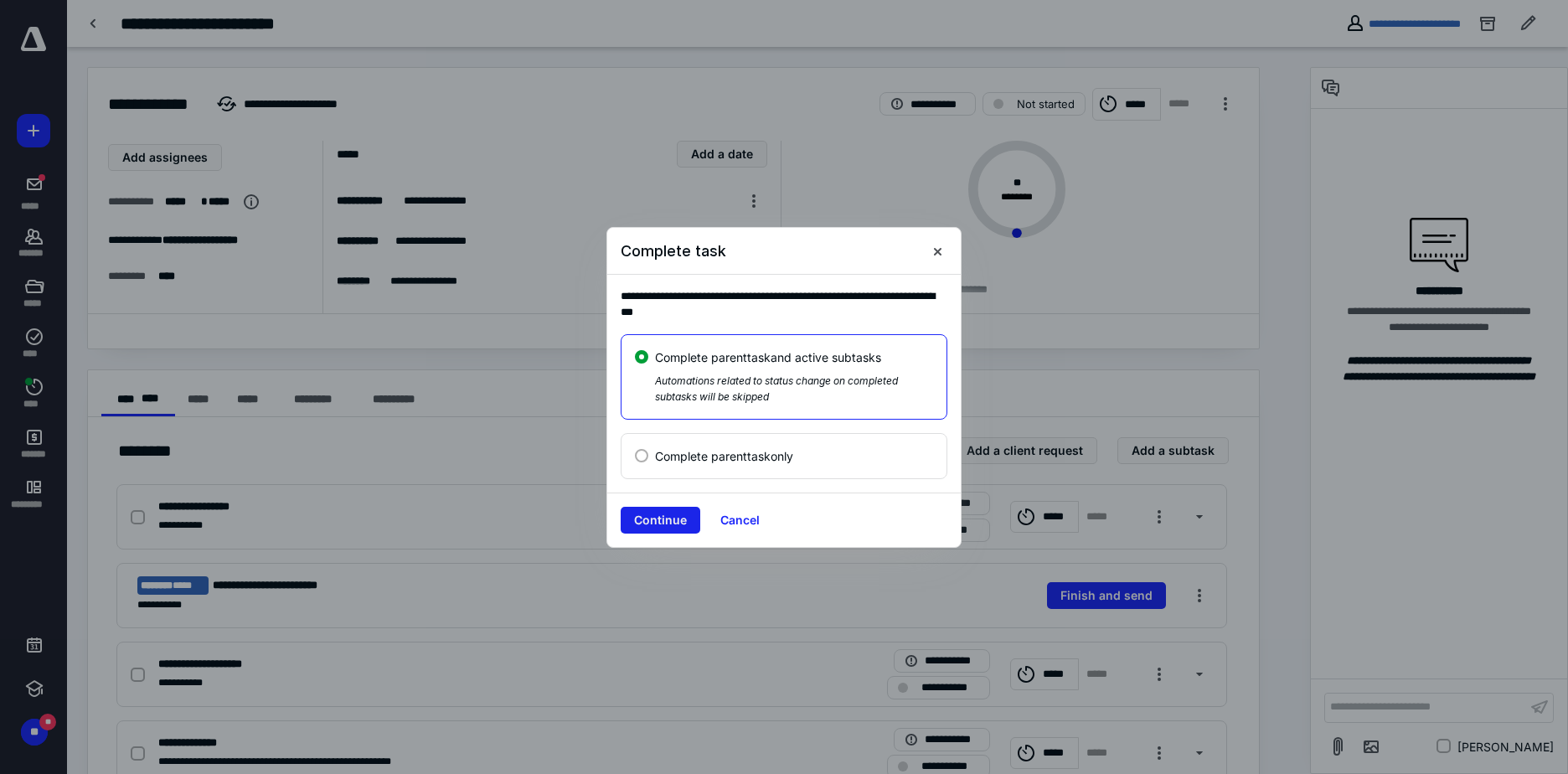 radio on "false" 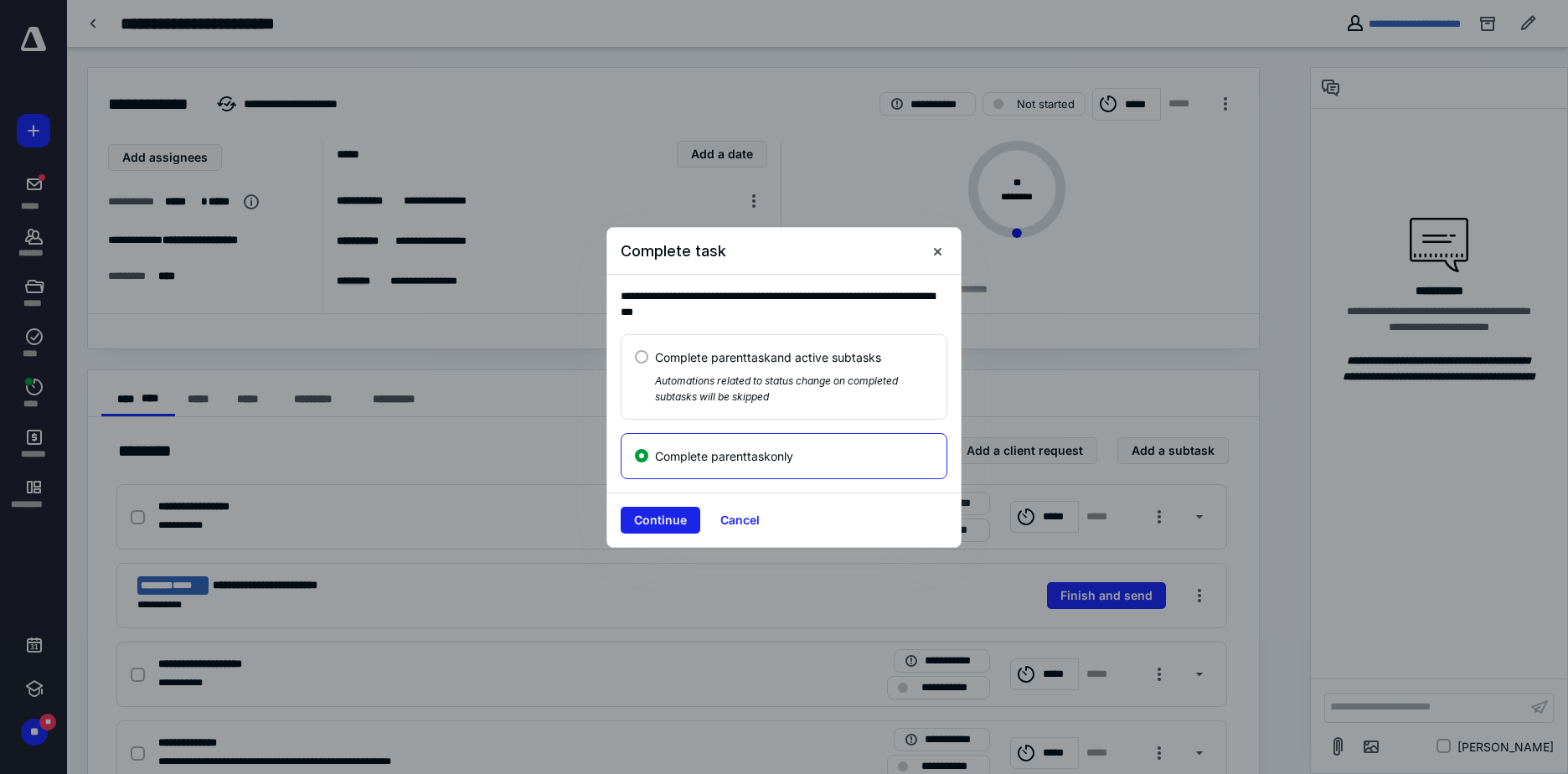 click on "Continue" at bounding box center (660, 520) 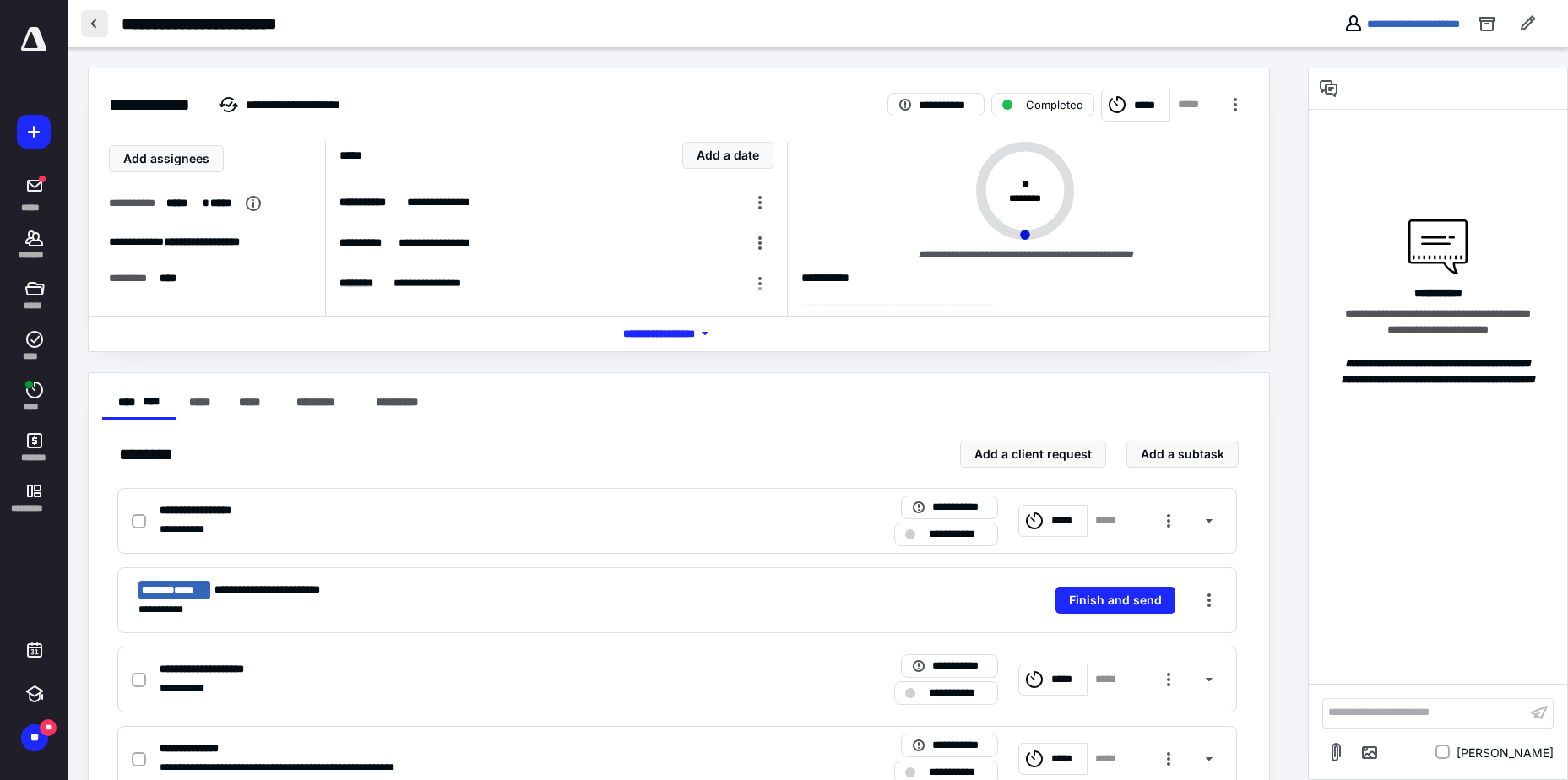 click at bounding box center [95, 24] 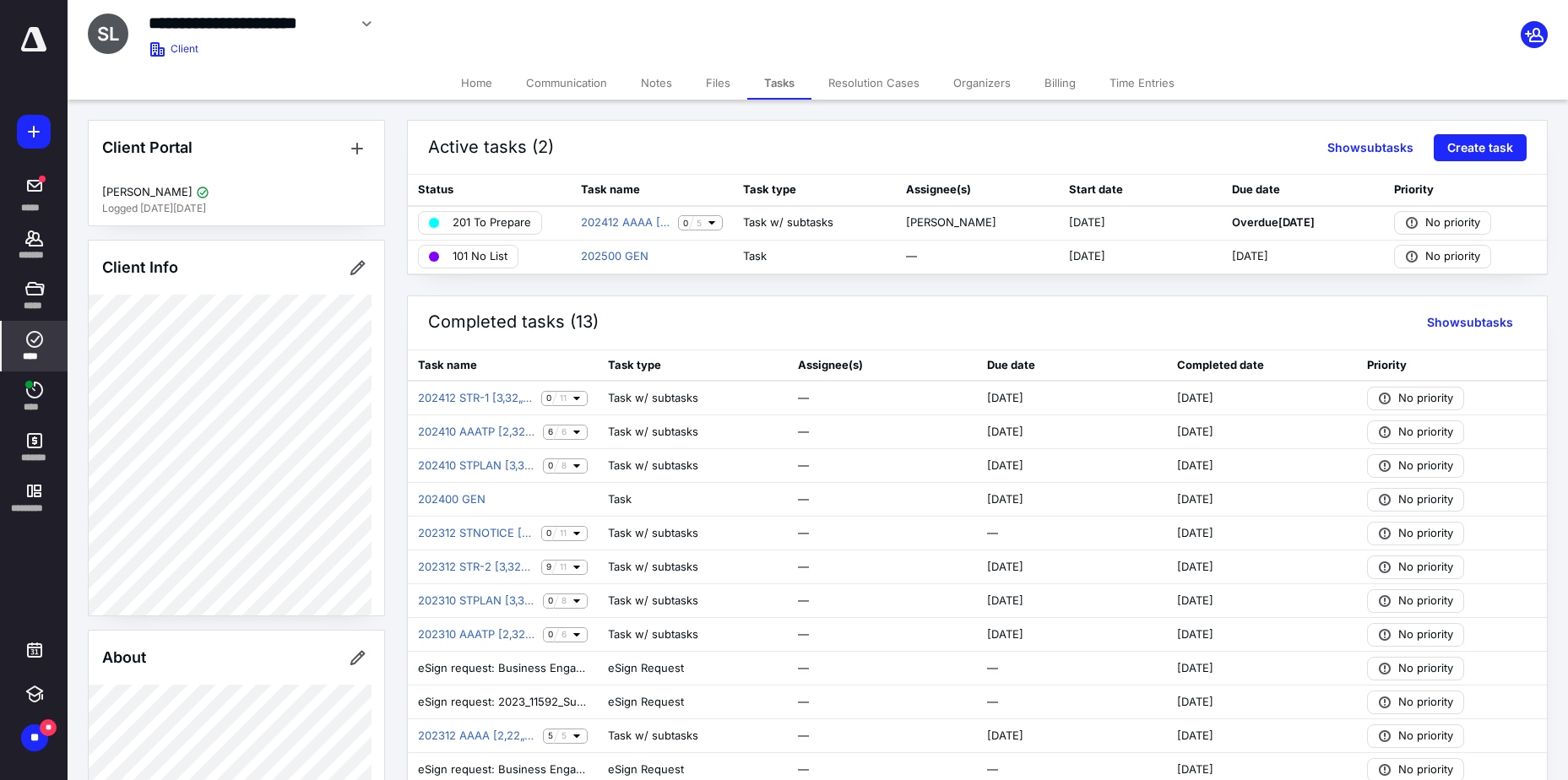 drag, startPoint x: 37, startPoint y: 352, endPoint x: 53, endPoint y: 360, distance: 17.888544 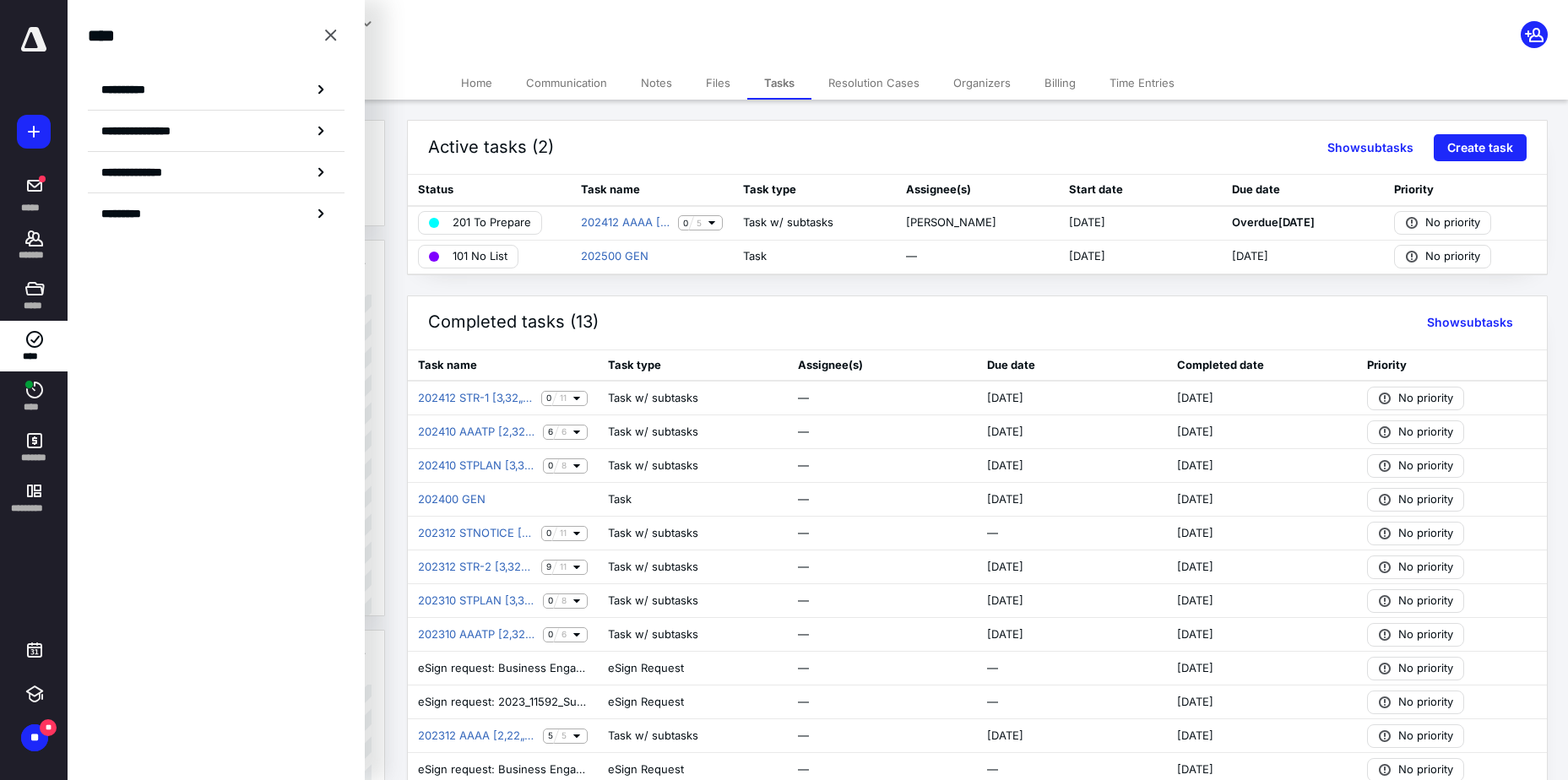 click on "**********" at bounding box center (129, 89) 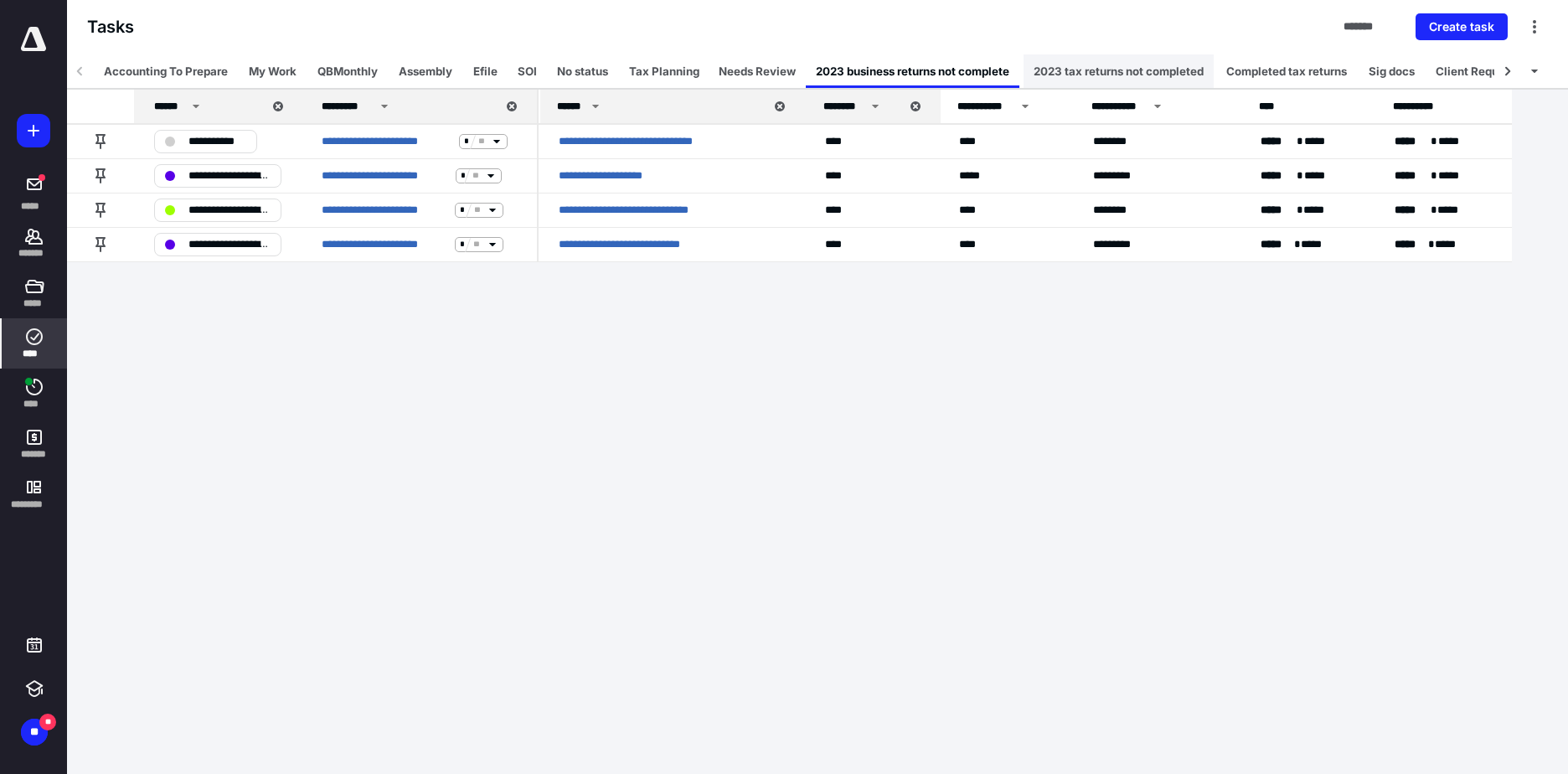 click on "2023 tax returns not completed" at bounding box center (1118, 71) 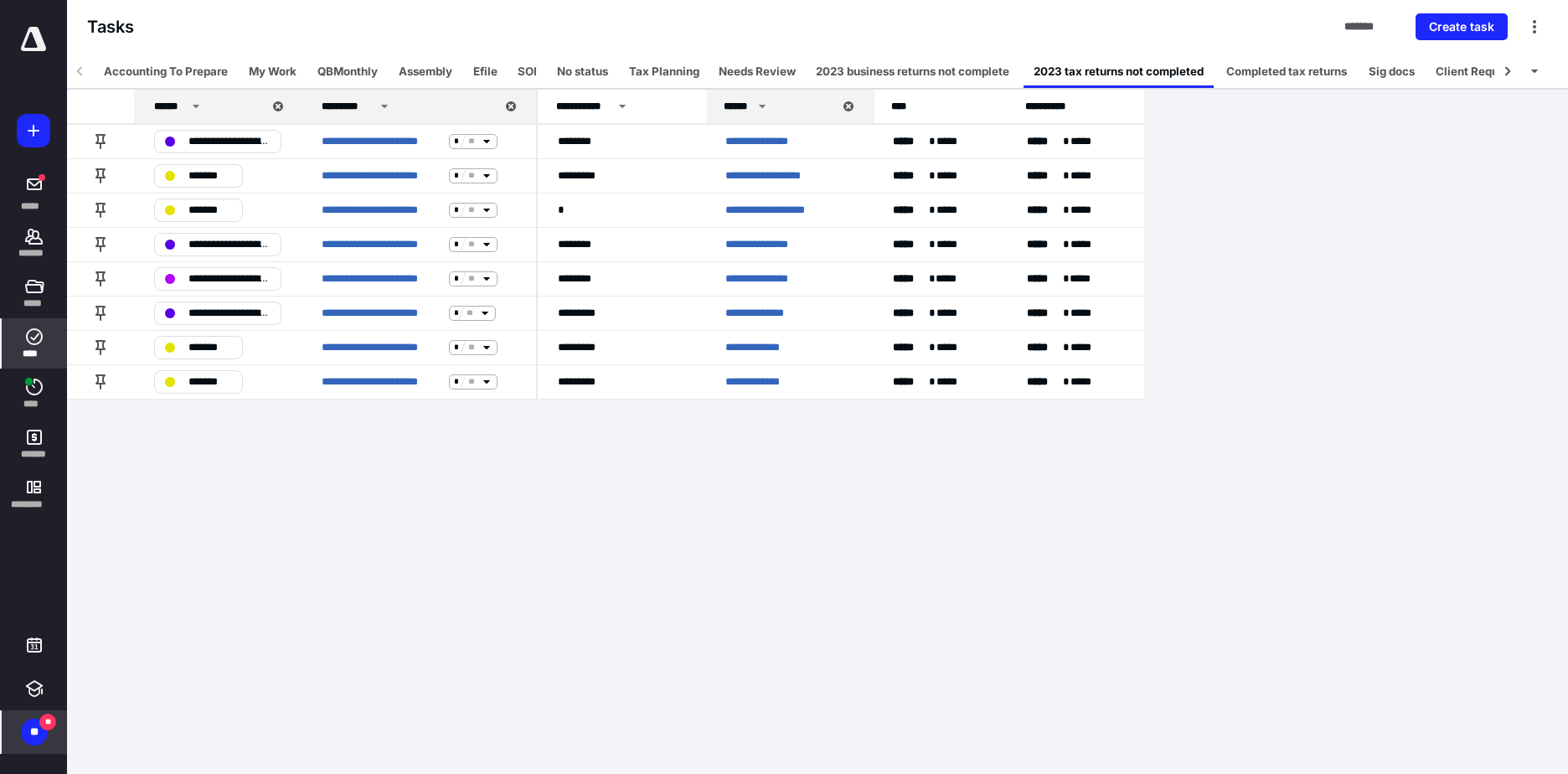 click on "**" at bounding box center [34, 732] 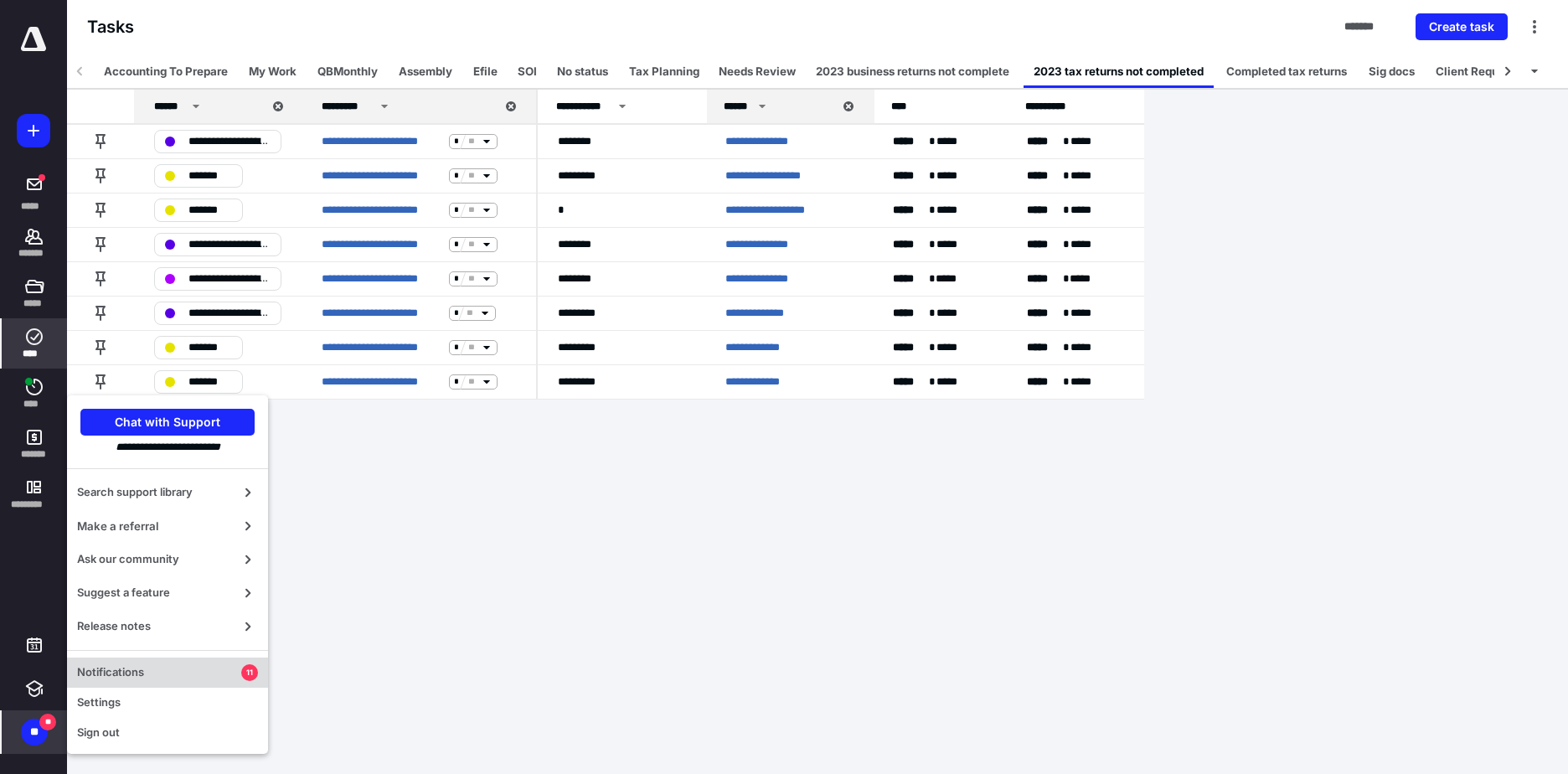 click on "Notifications" at bounding box center [159, 673] 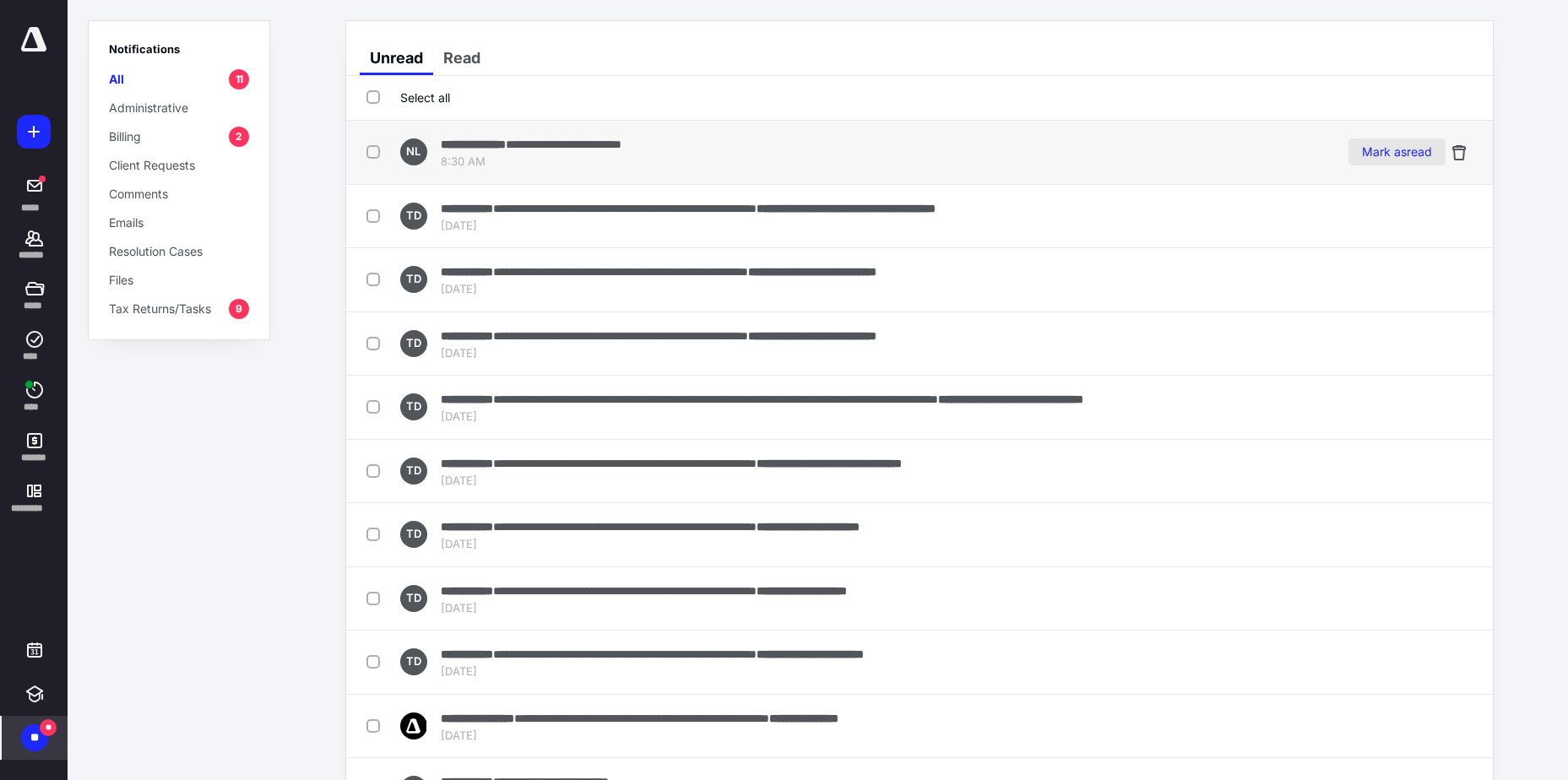click on "Mark as  read" at bounding box center (1397, 152) 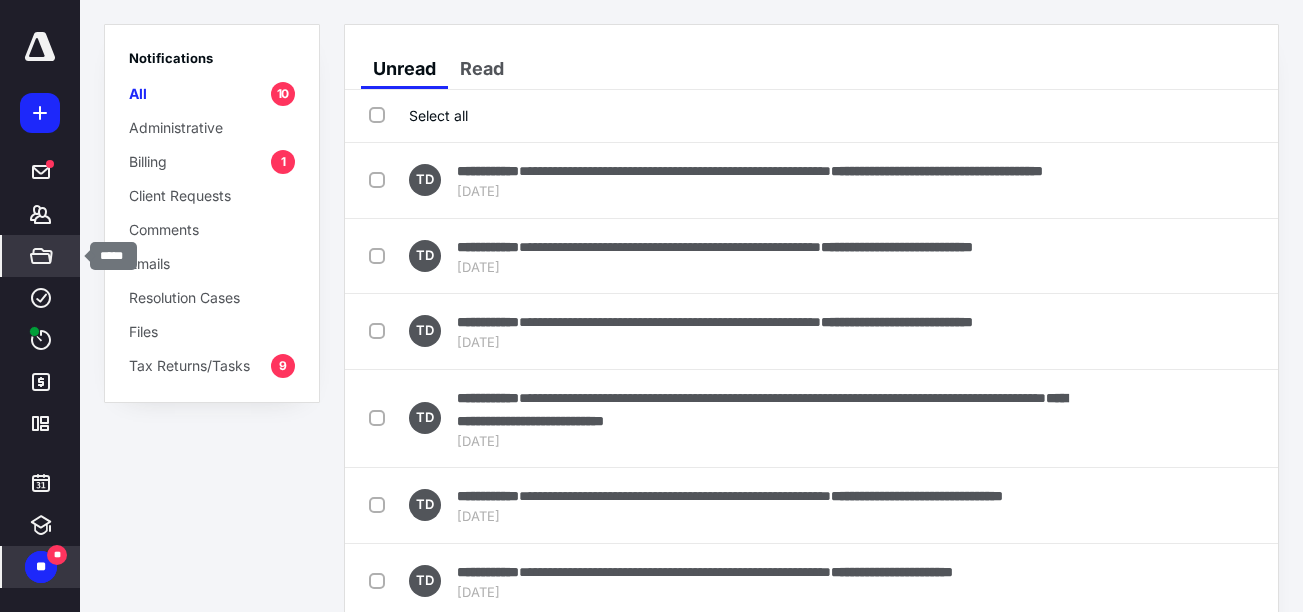 click 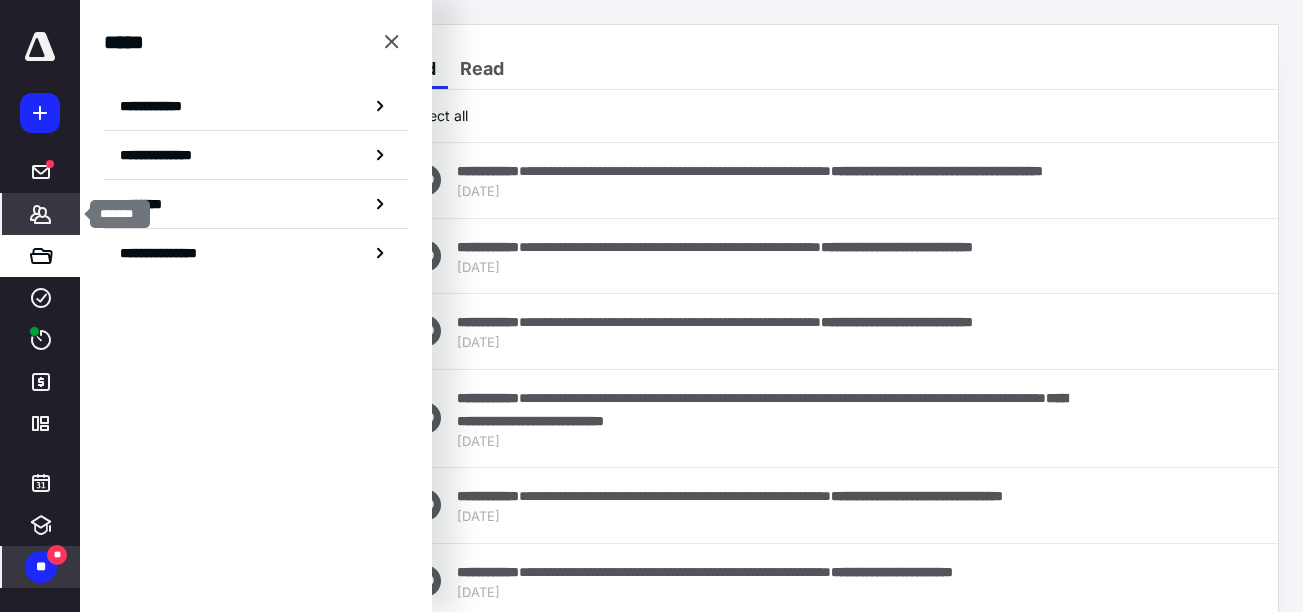 click on "*******" at bounding box center [41, 214] 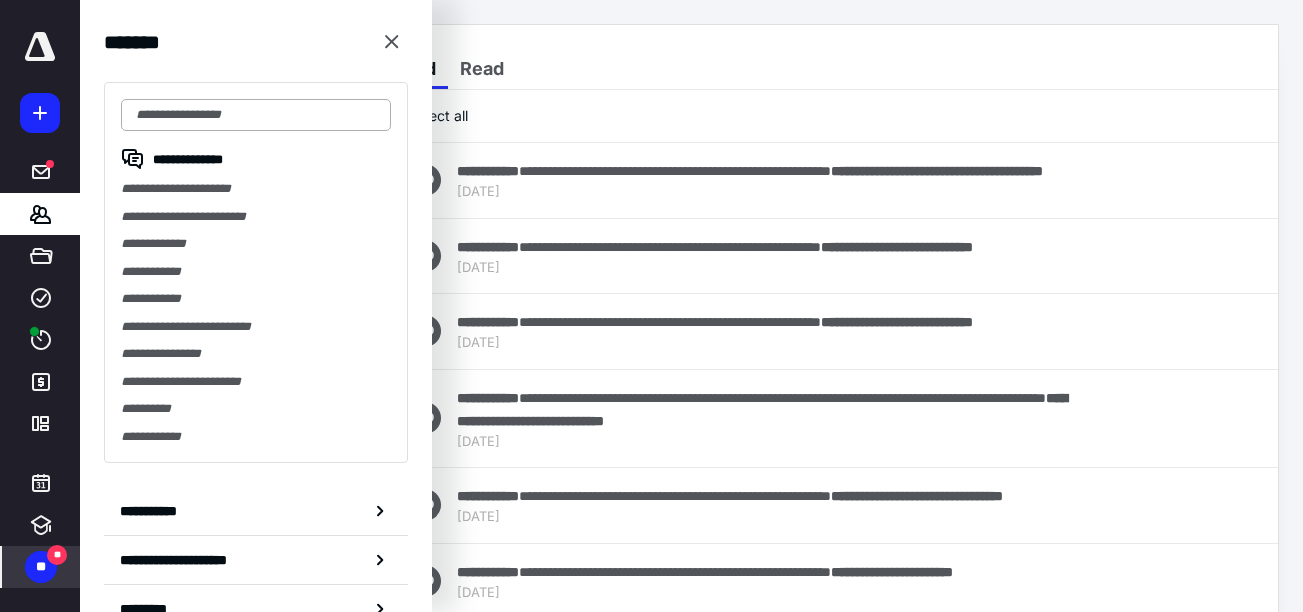 click at bounding box center (256, 115) 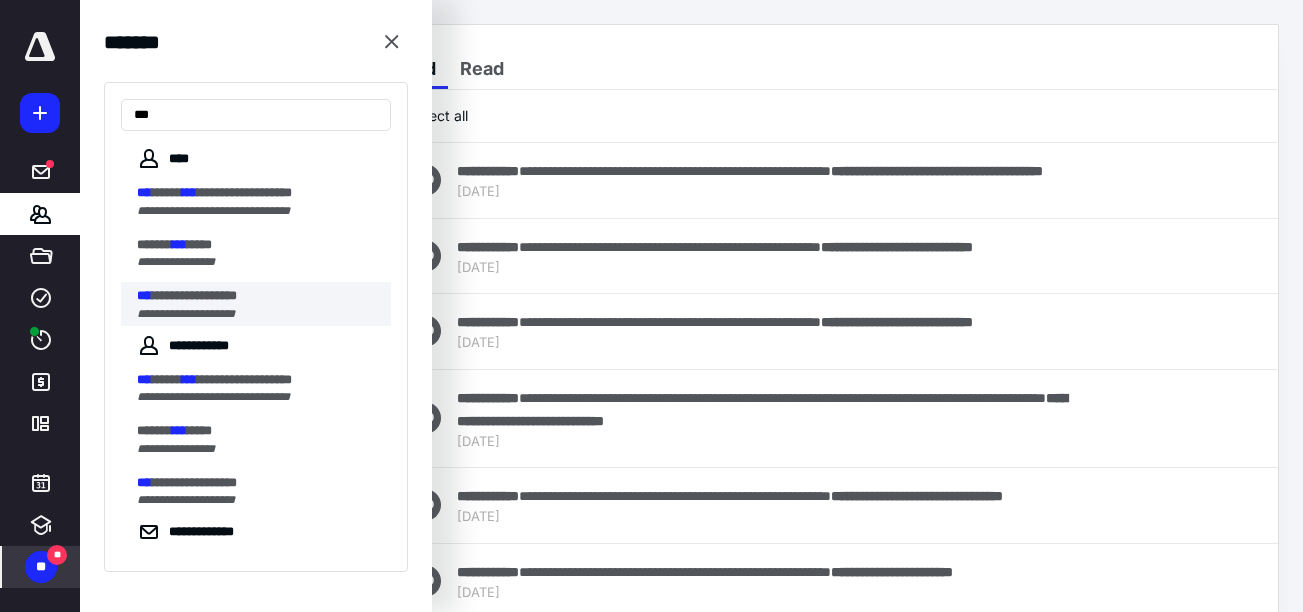 type on "***" 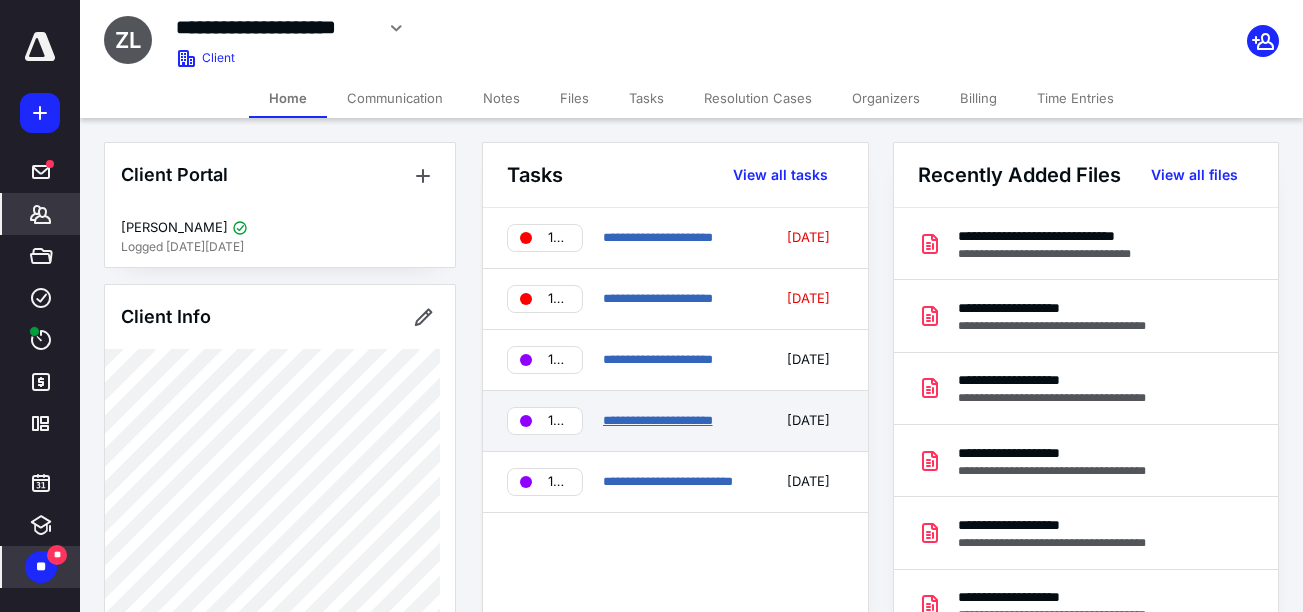 click on "**********" at bounding box center (658, 420) 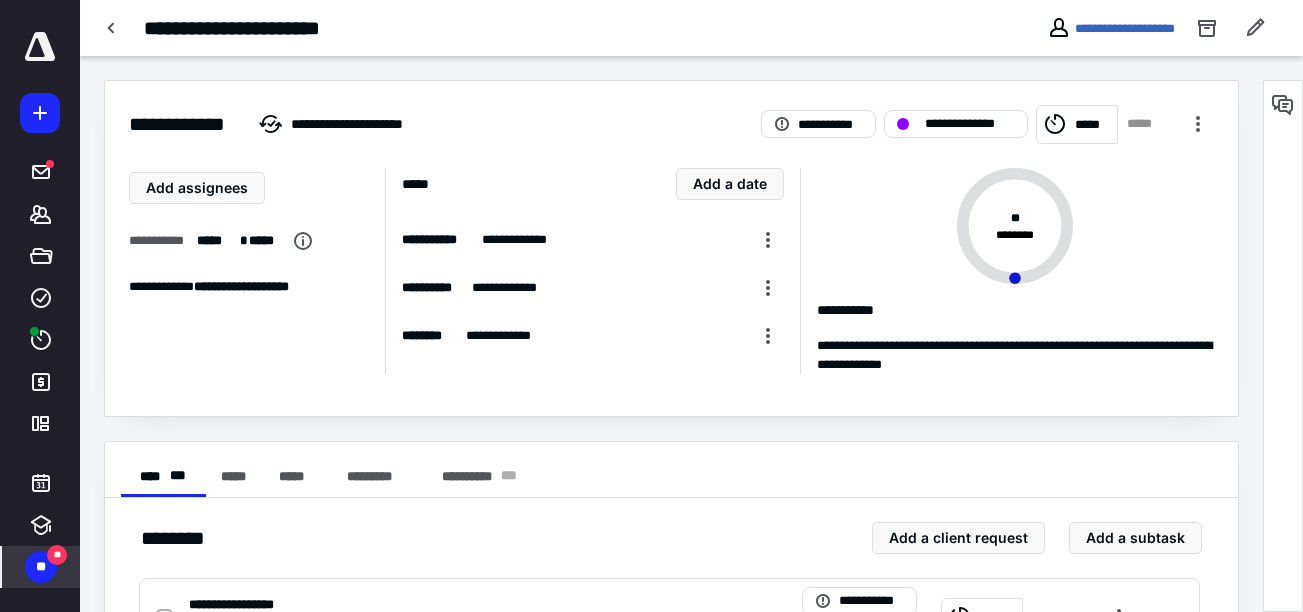 click on "*****" at bounding box center (1093, 125) 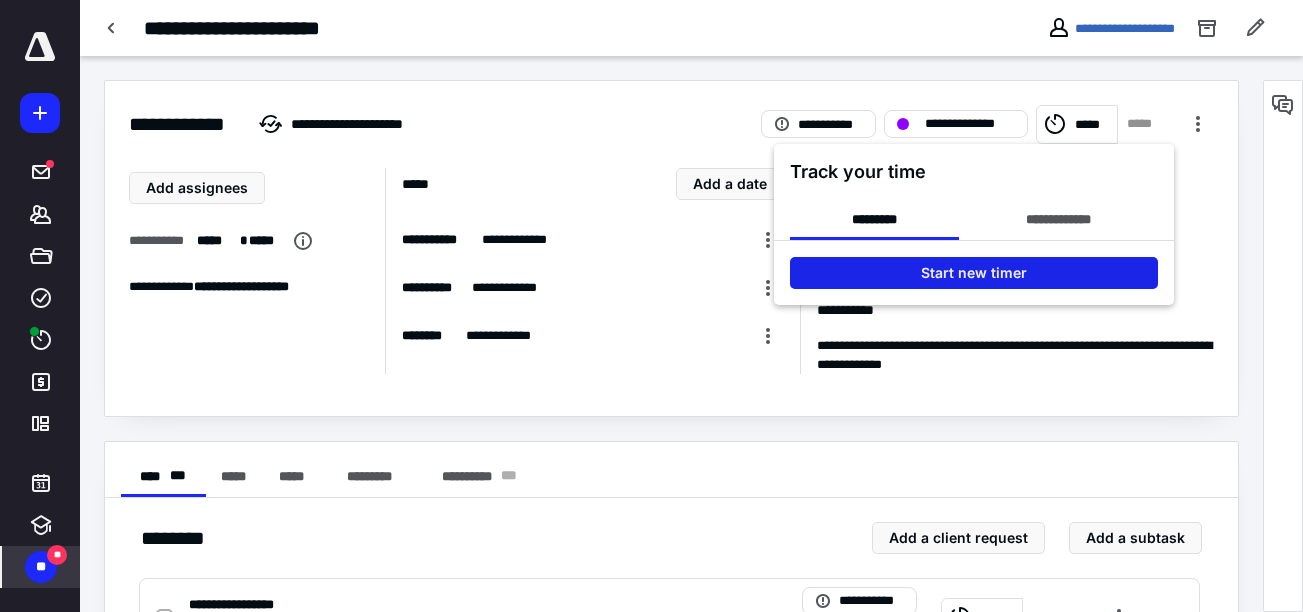 click on "Start new timer" at bounding box center (974, 273) 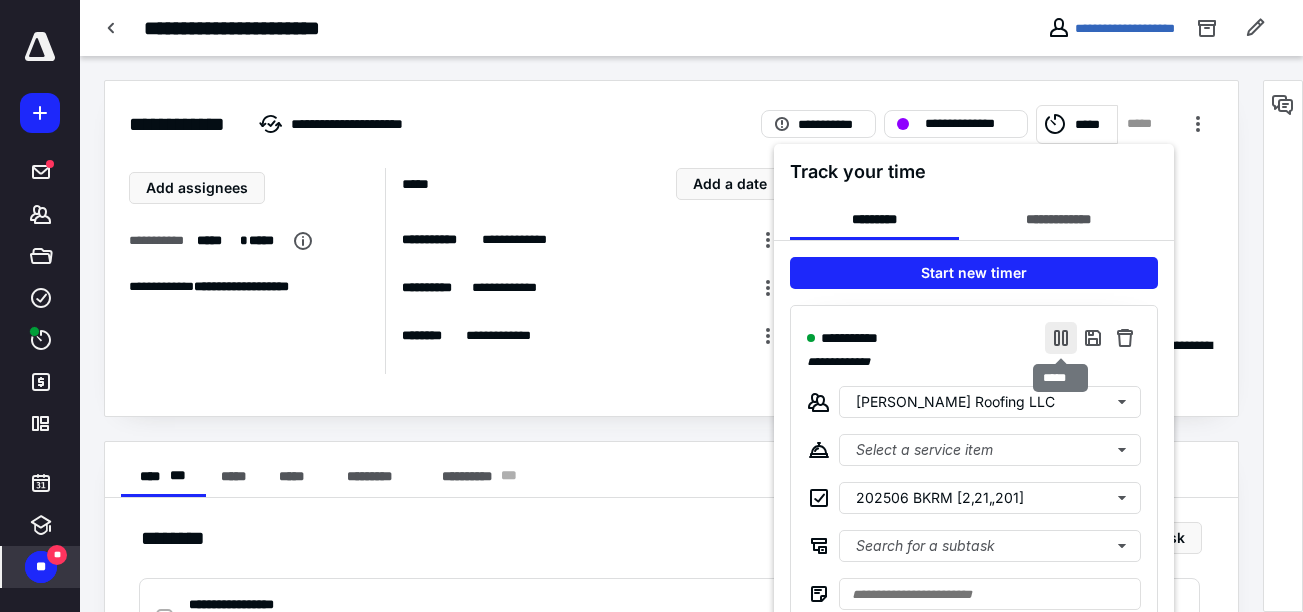click at bounding box center [1061, 338] 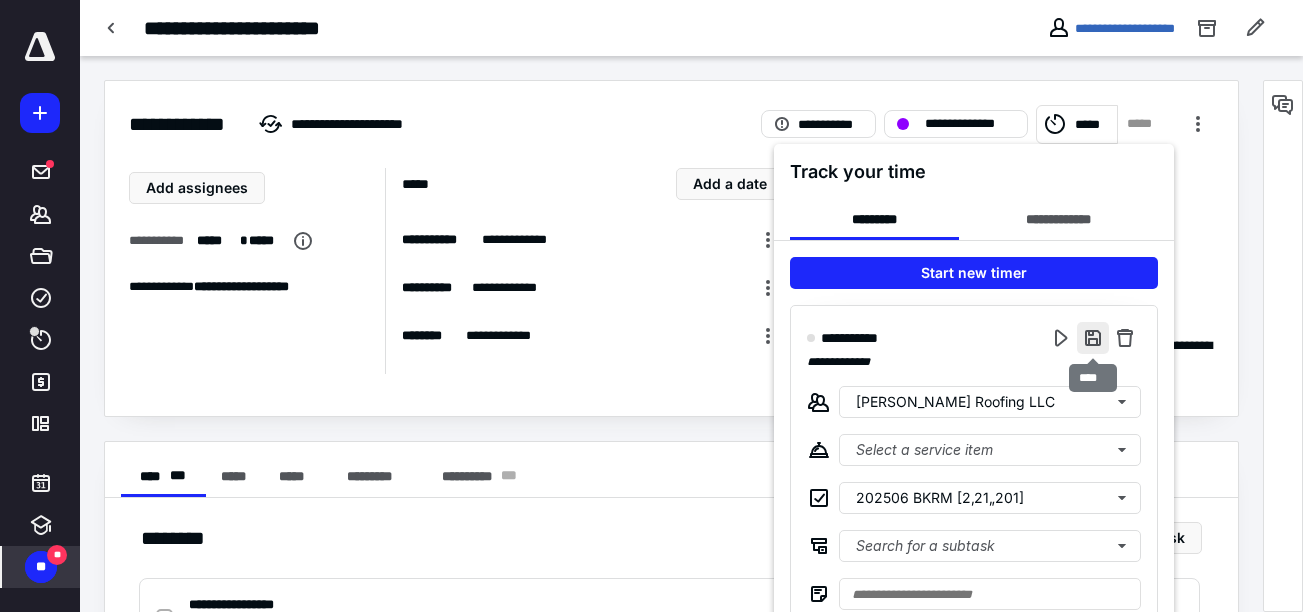 click at bounding box center [1093, 338] 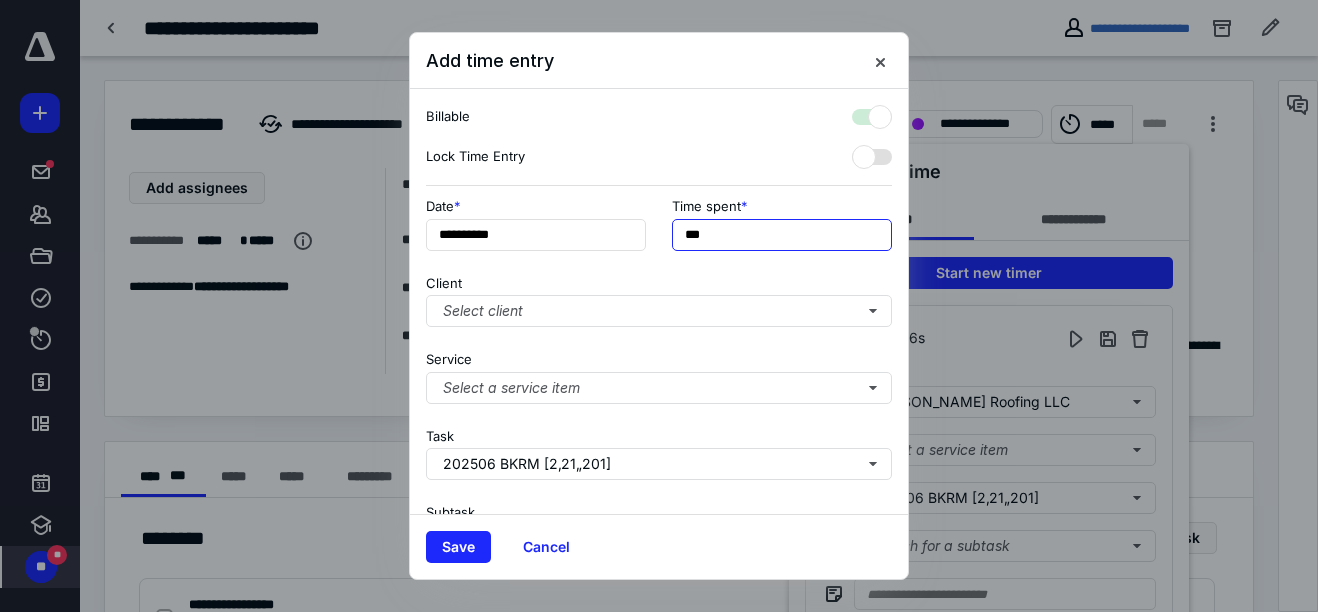 click on "***" at bounding box center [782, 235] 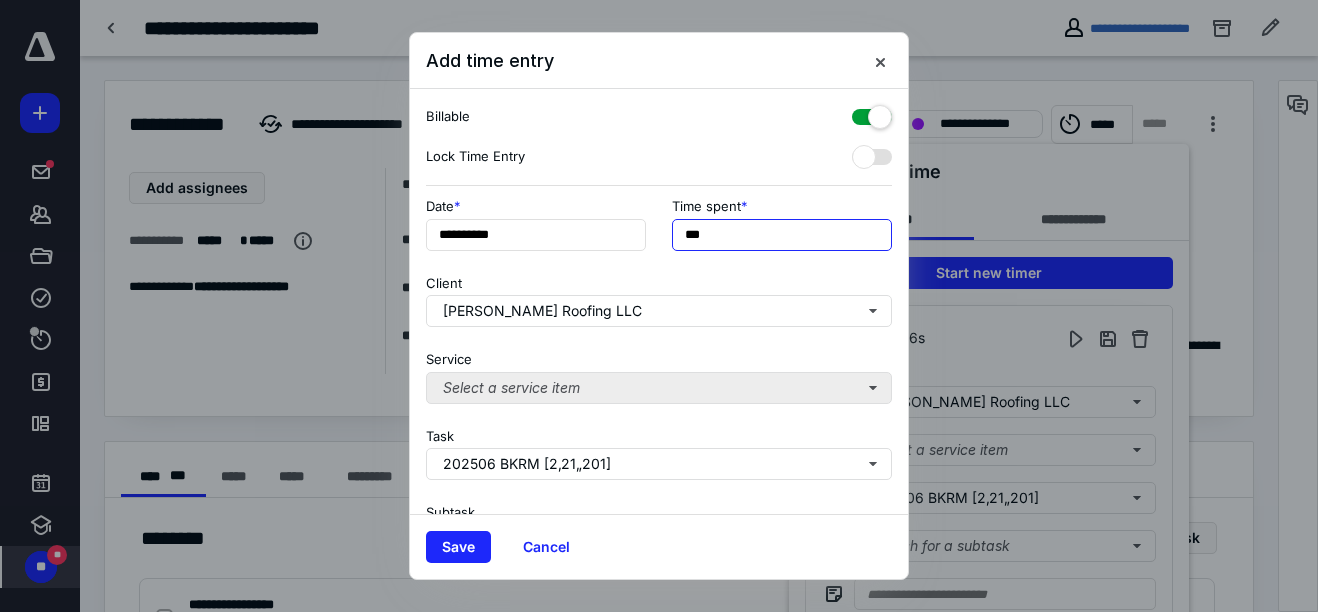 type on "***" 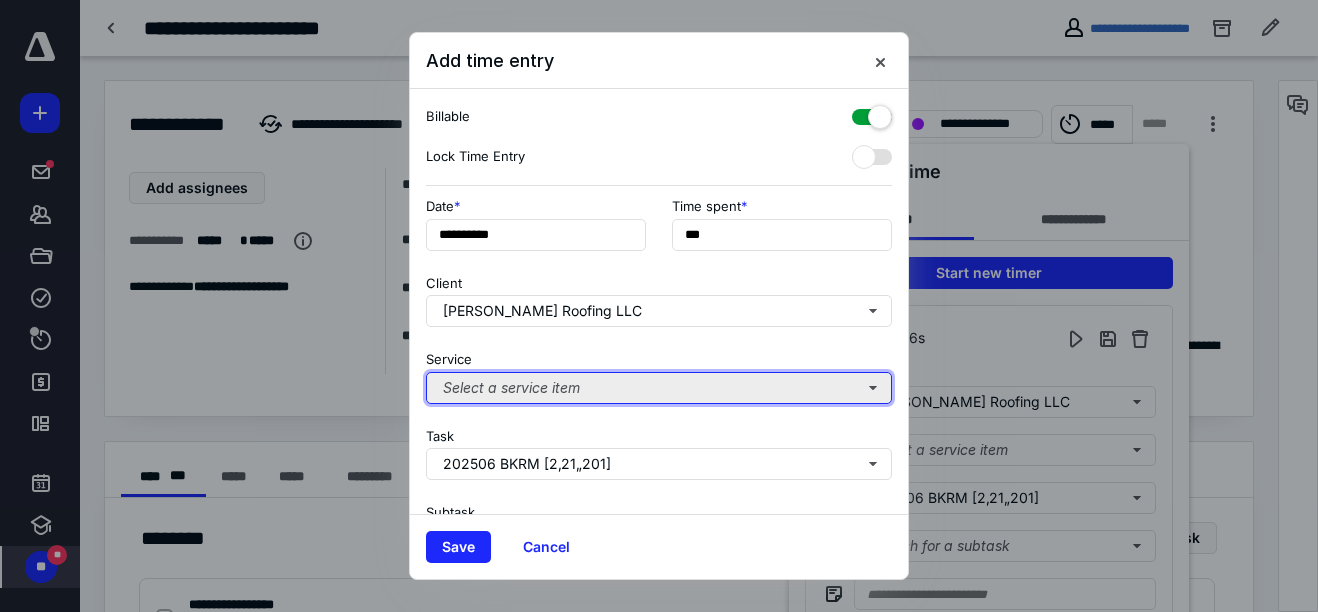 click on "Select a service item" at bounding box center (659, 388) 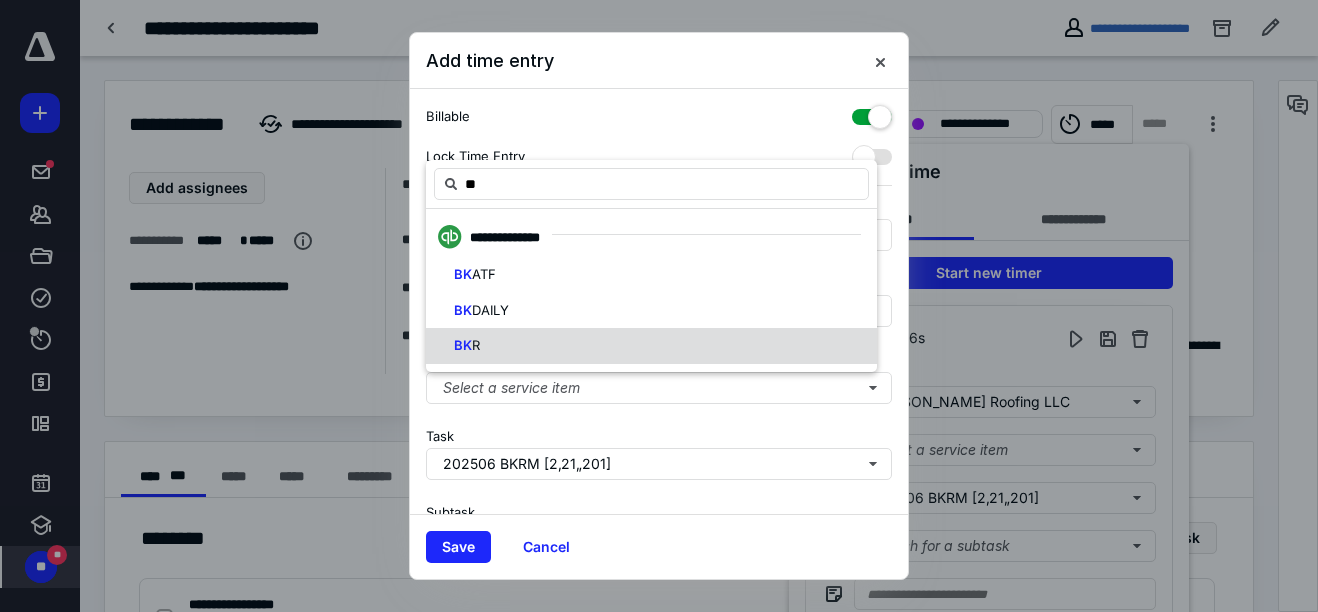 click on "BK R" at bounding box center [651, 346] 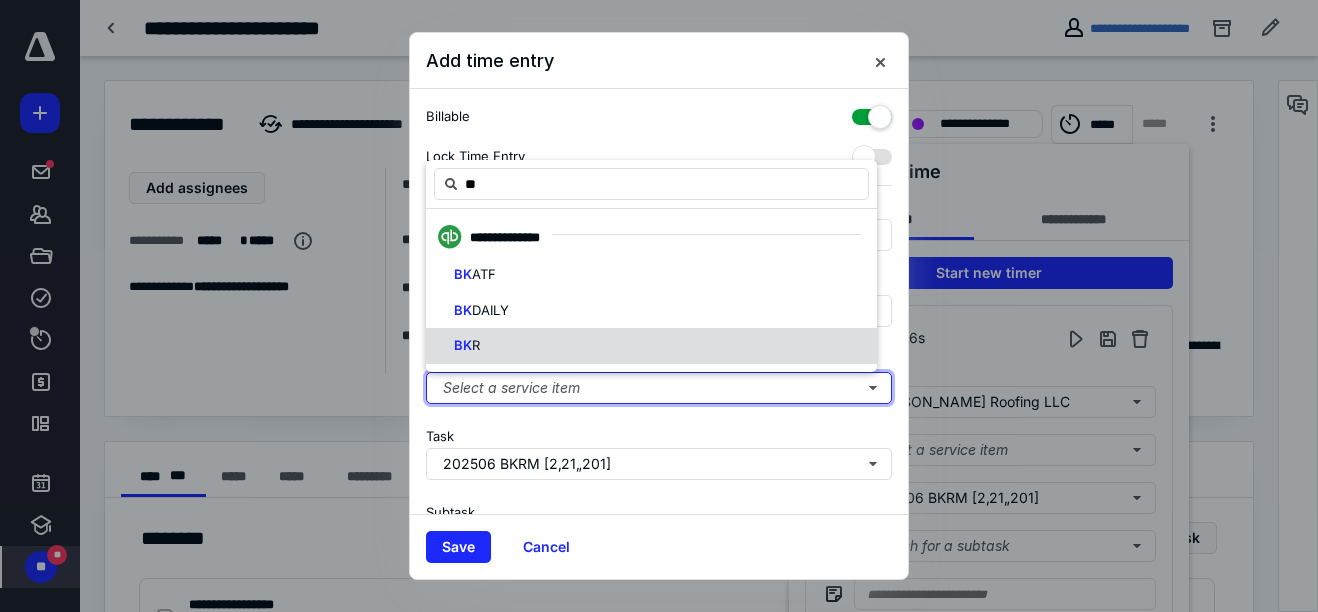 type 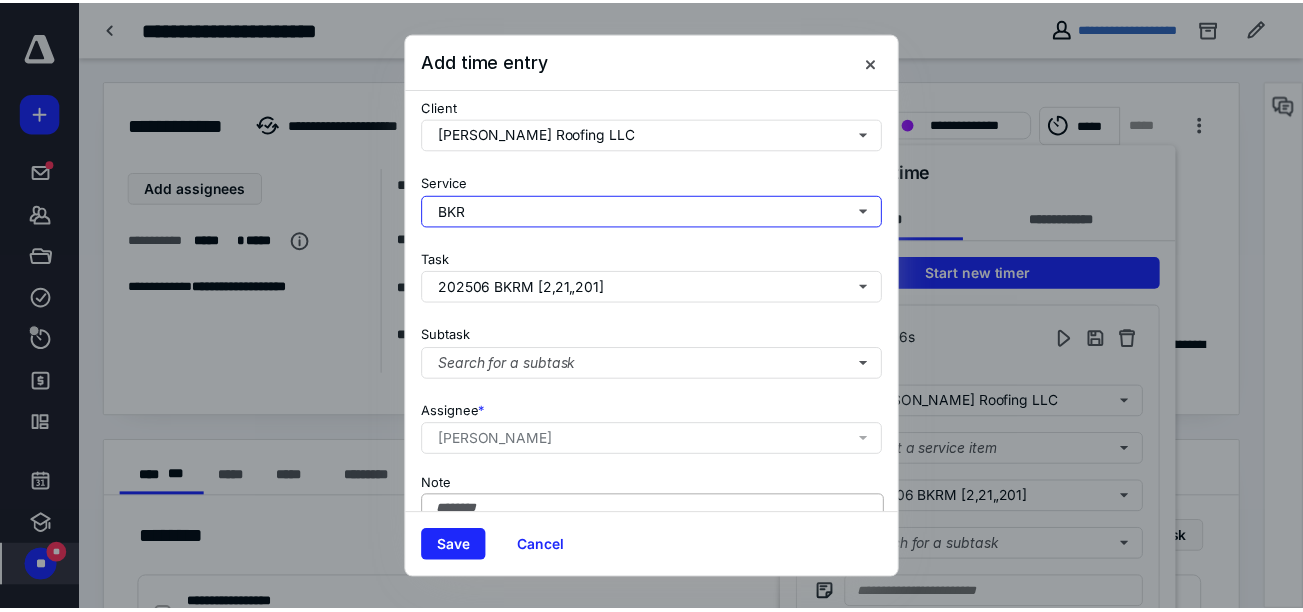 scroll, scrollTop: 290, scrollLeft: 0, axis: vertical 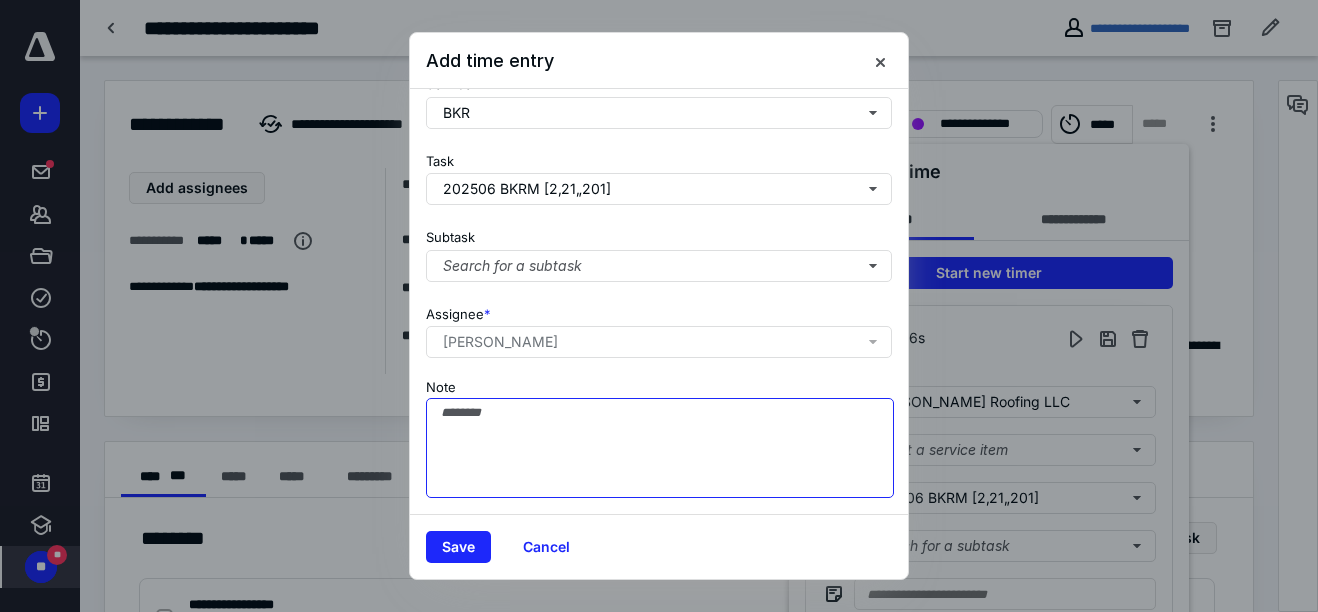 click on "Note" at bounding box center [660, 448] 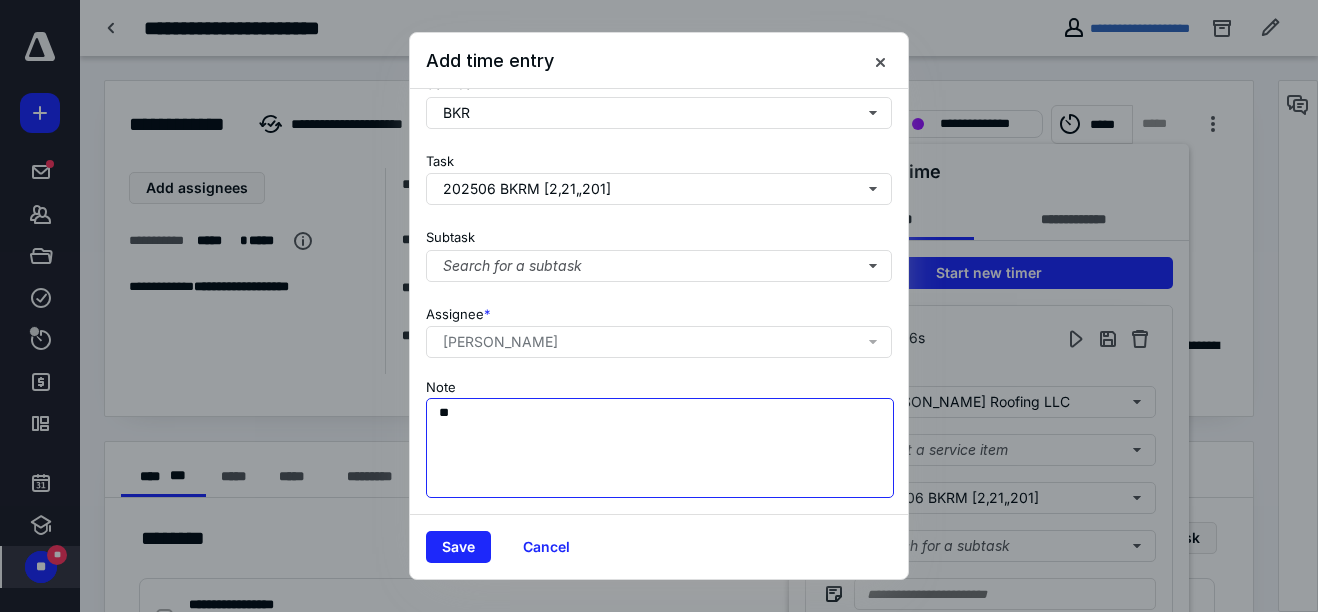 type on "*" 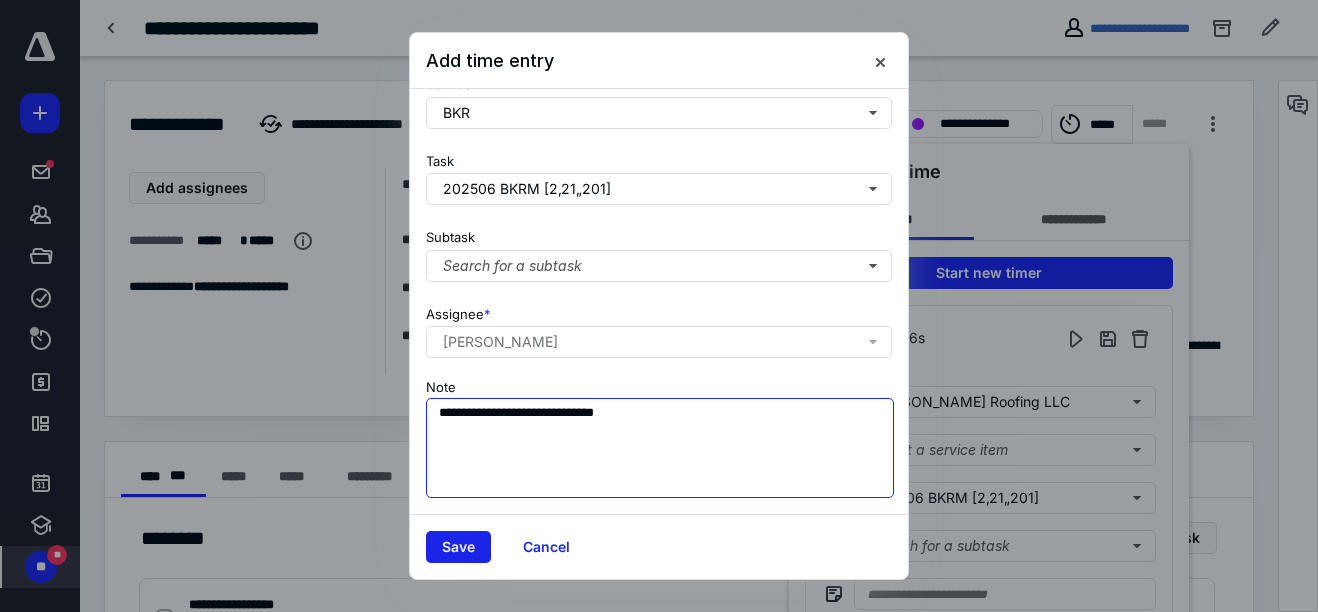 type on "**********" 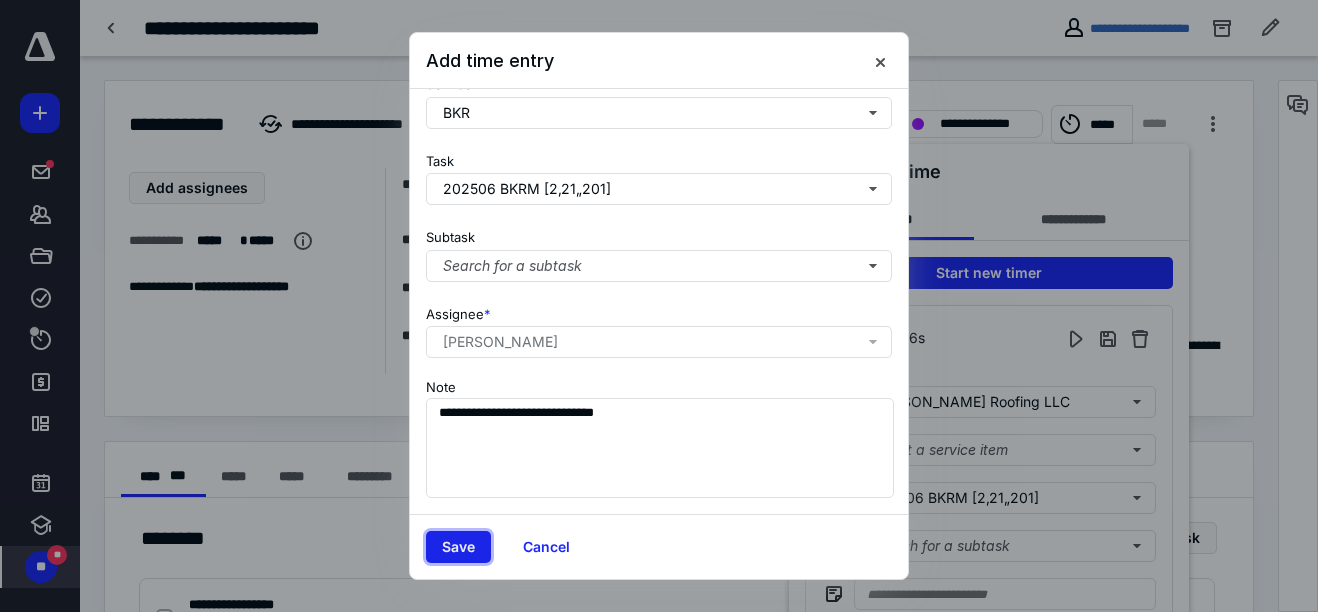 click on "Save" at bounding box center (458, 547) 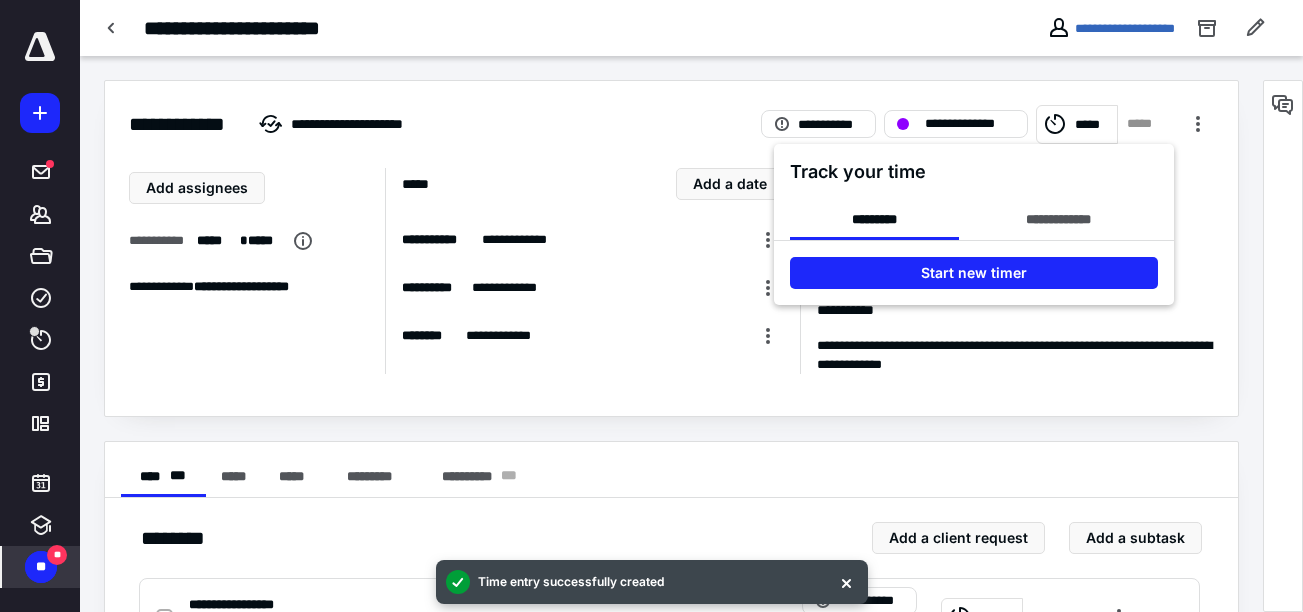 click at bounding box center (651, 306) 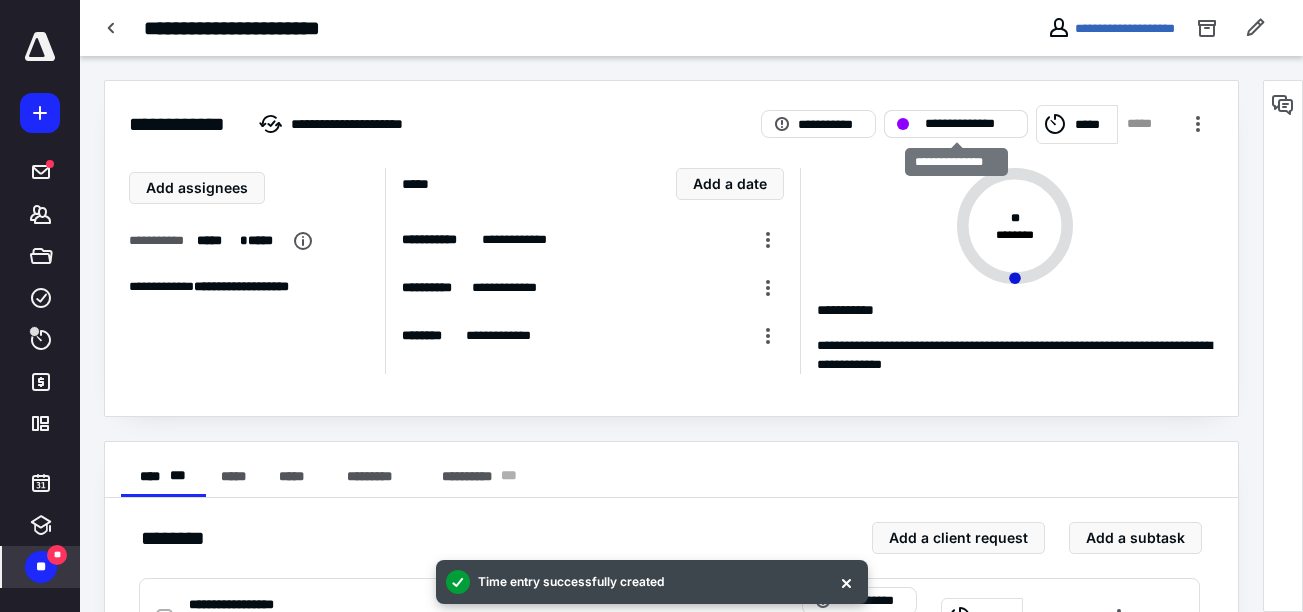 click on "**********" at bounding box center (969, 124) 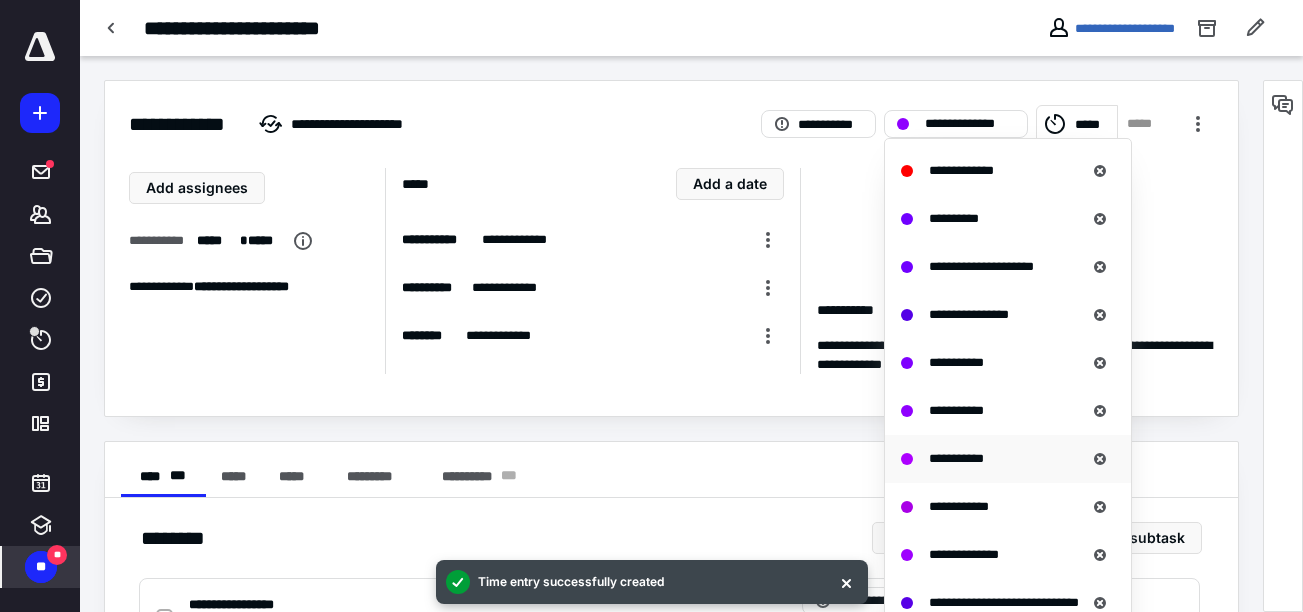 scroll, scrollTop: 700, scrollLeft: 0, axis: vertical 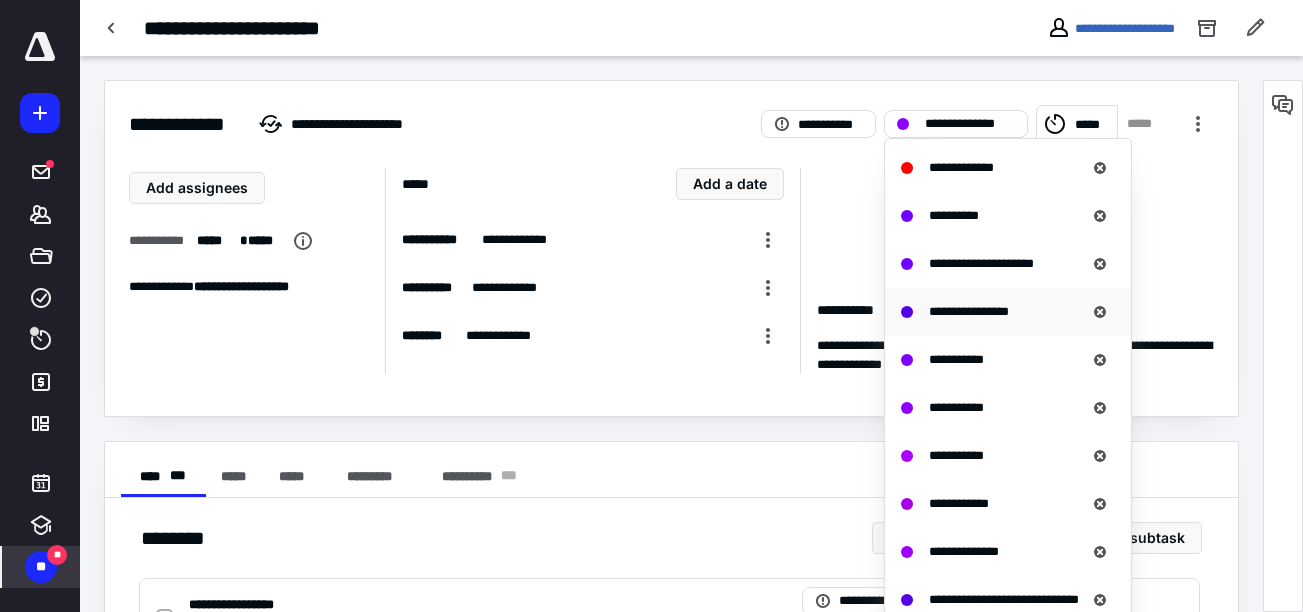 click on "**********" at bounding box center [969, 311] 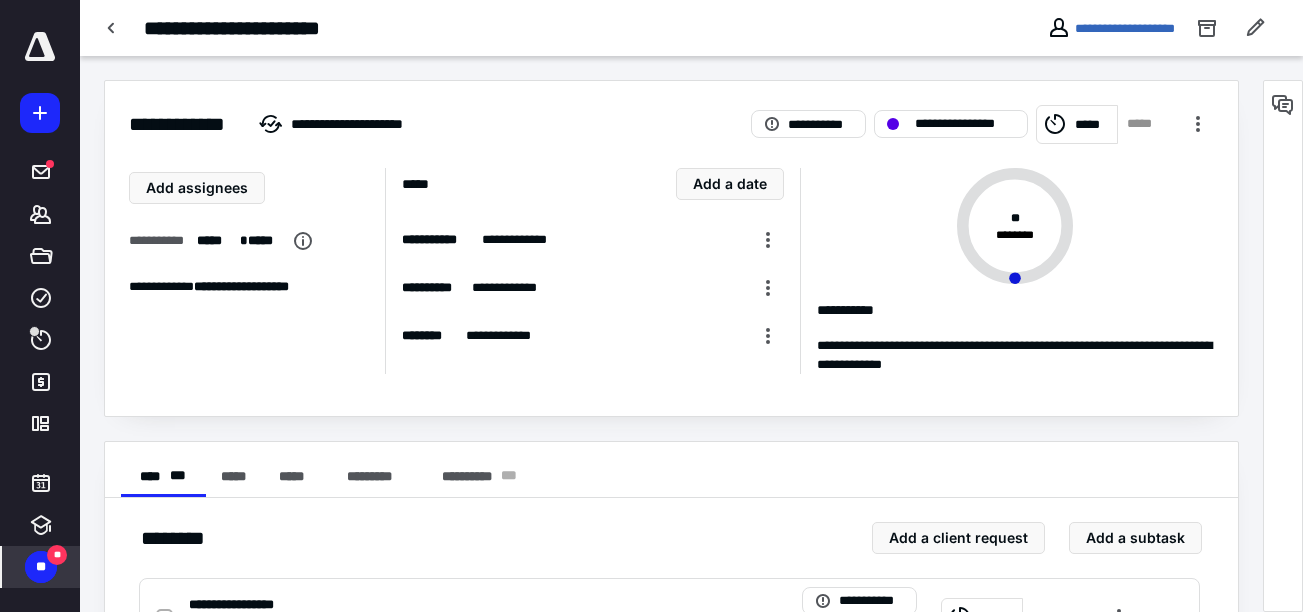 scroll, scrollTop: 652, scrollLeft: 0, axis: vertical 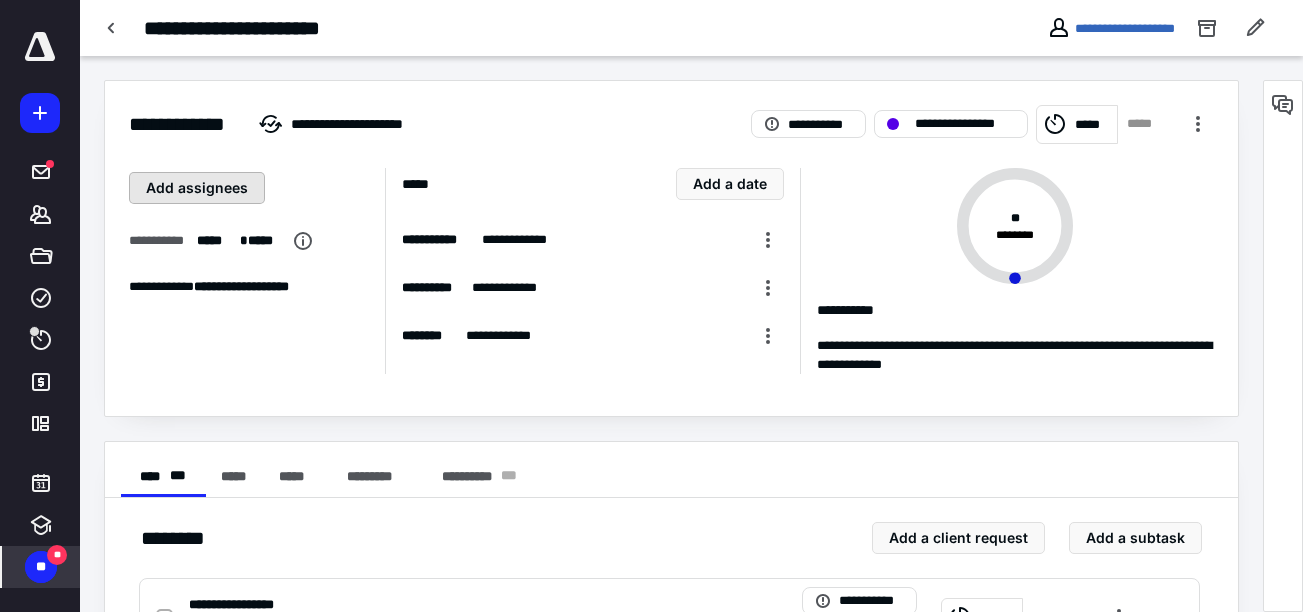 click on "Add assignees" at bounding box center (197, 188) 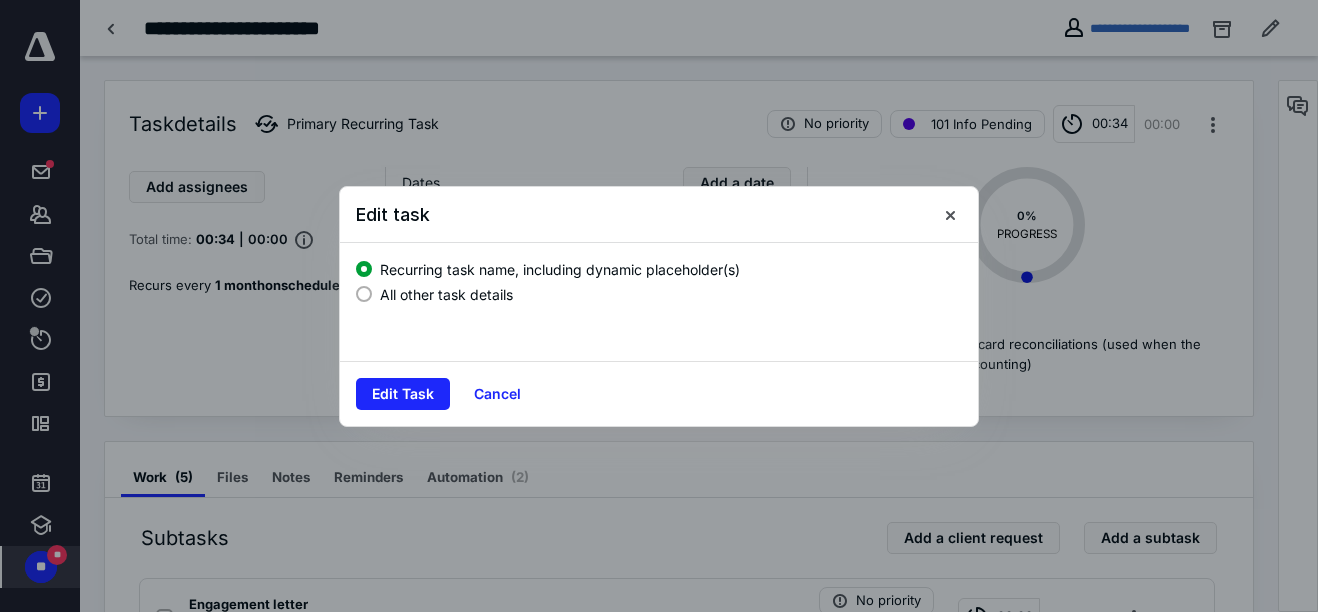 click on "All other task details" at bounding box center (446, 294) 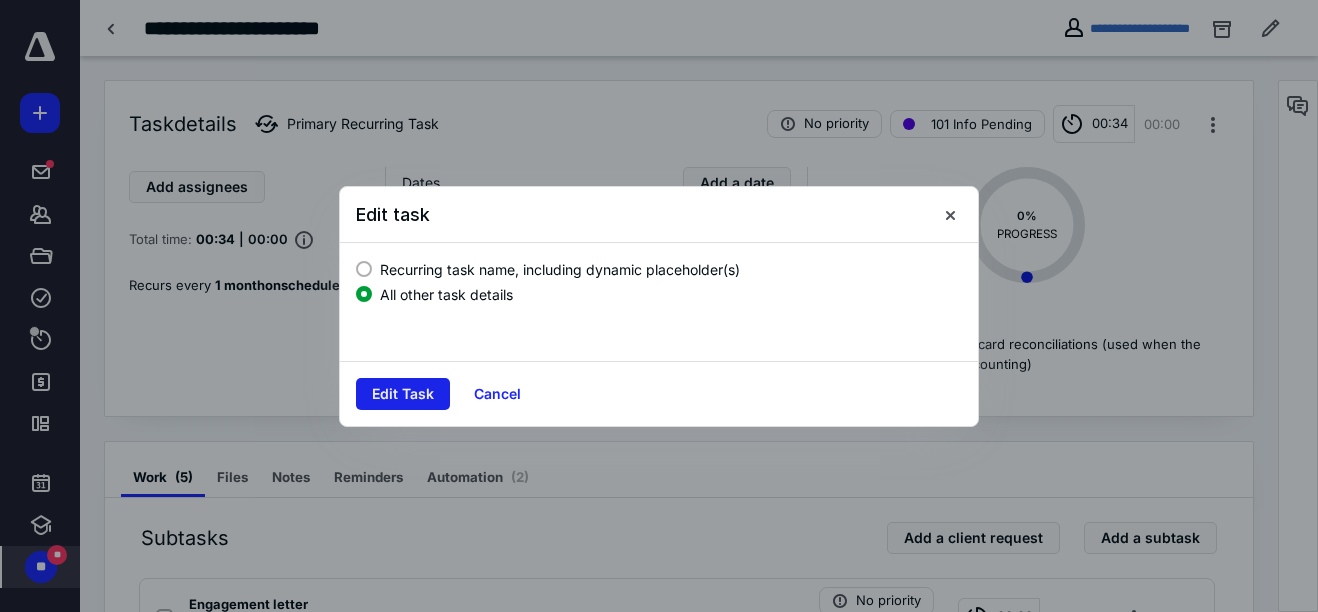 click on "Edit Task" at bounding box center [403, 394] 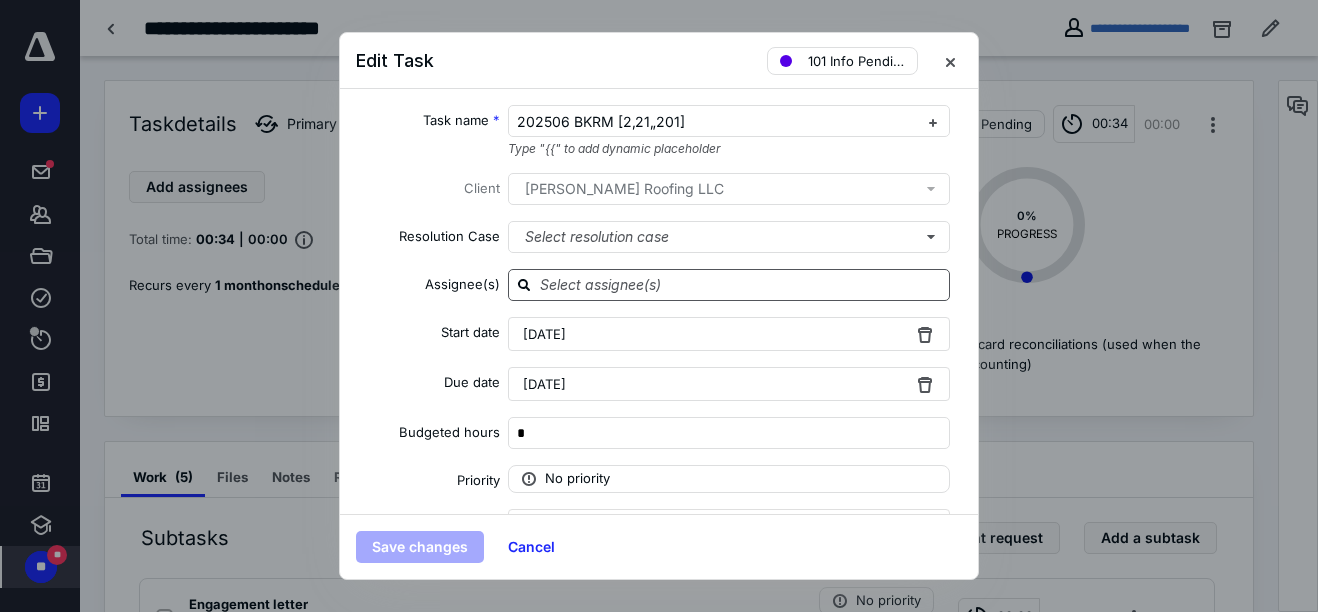 click at bounding box center [741, 284] 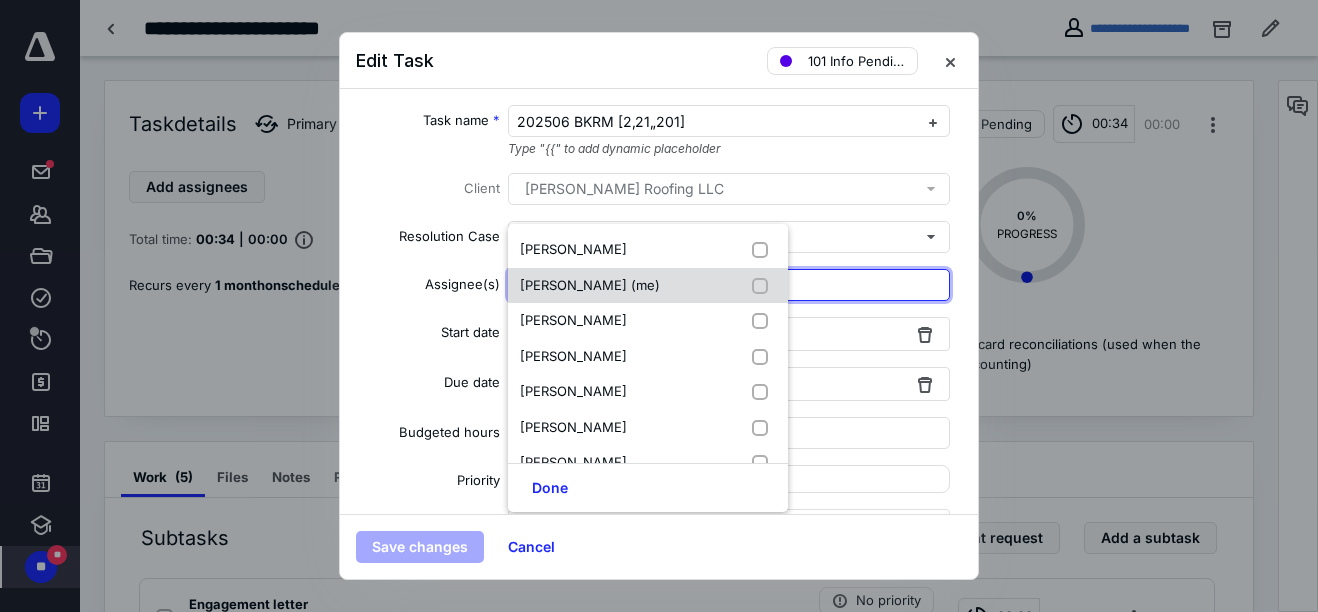 click on "[PERSON_NAME] (me)" at bounding box center [590, 285] 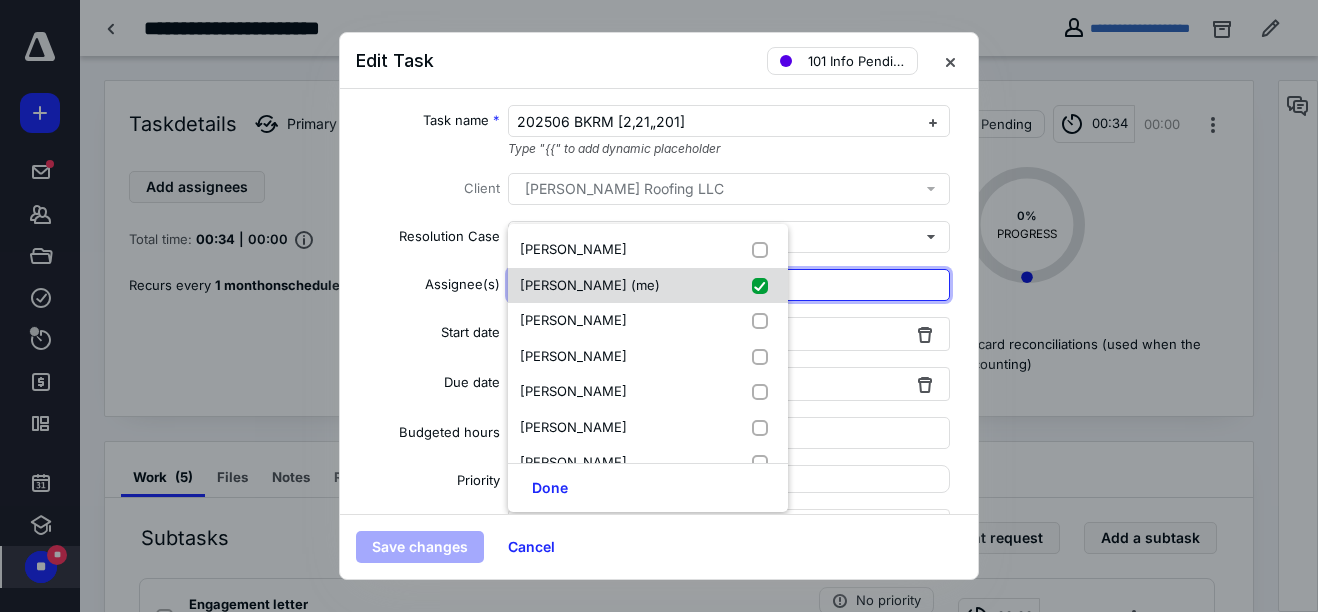 checkbox on "true" 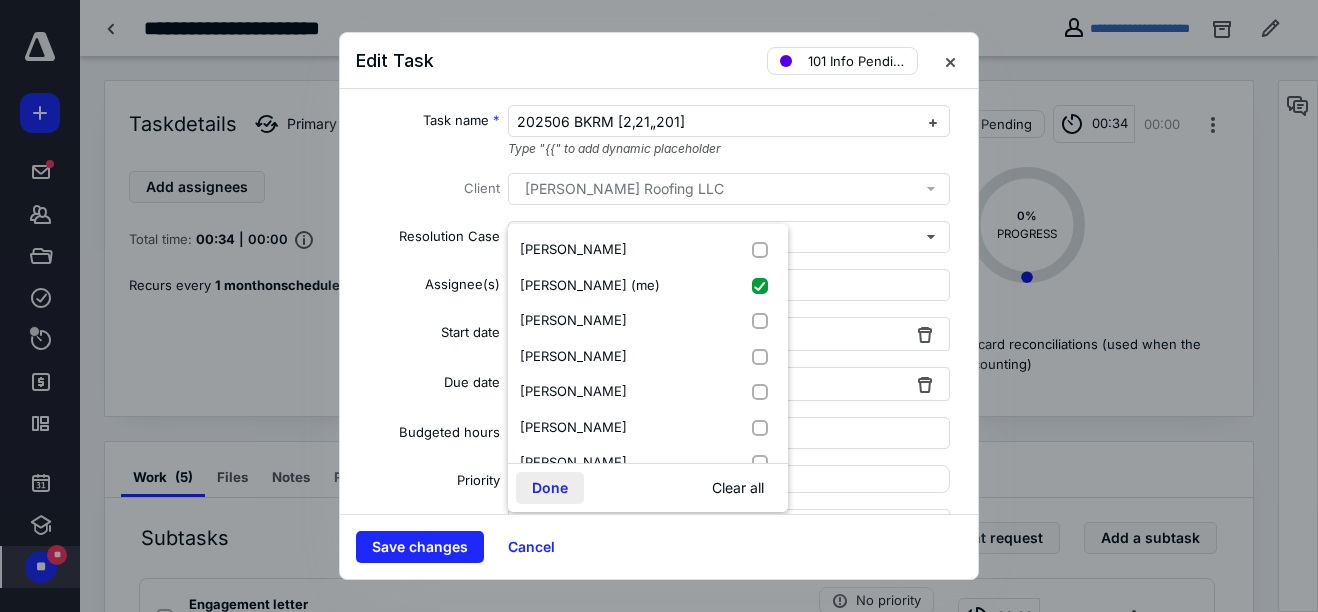 click on "Done" at bounding box center (550, 488) 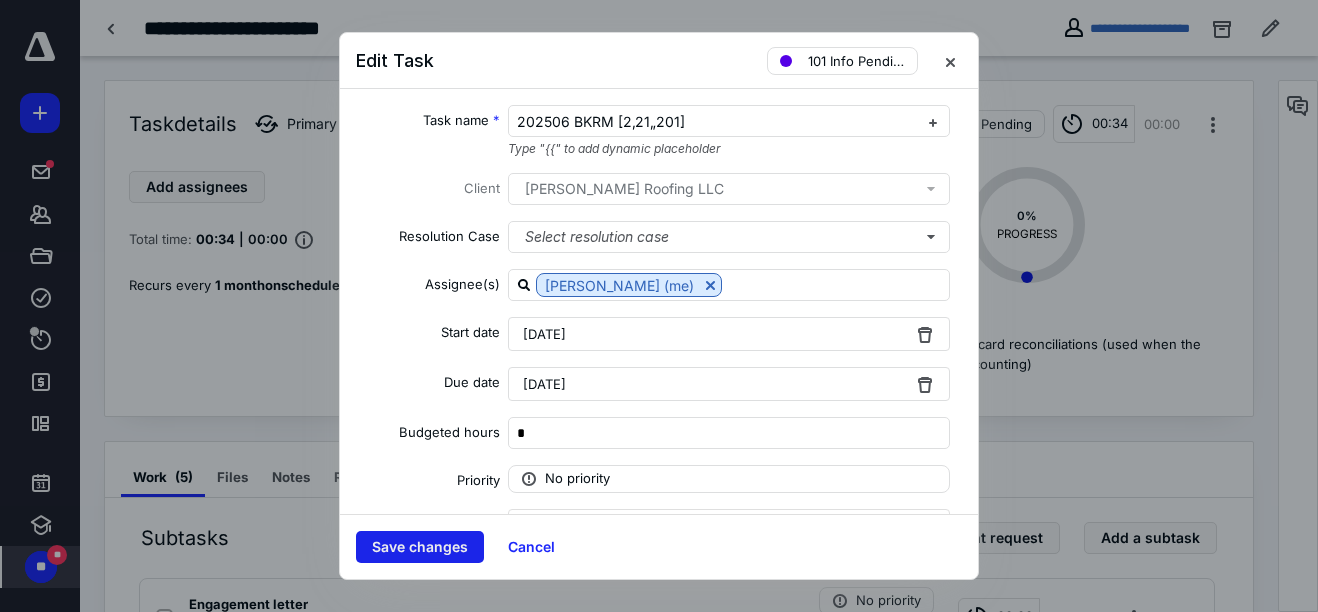 click on "Save changes" at bounding box center [420, 547] 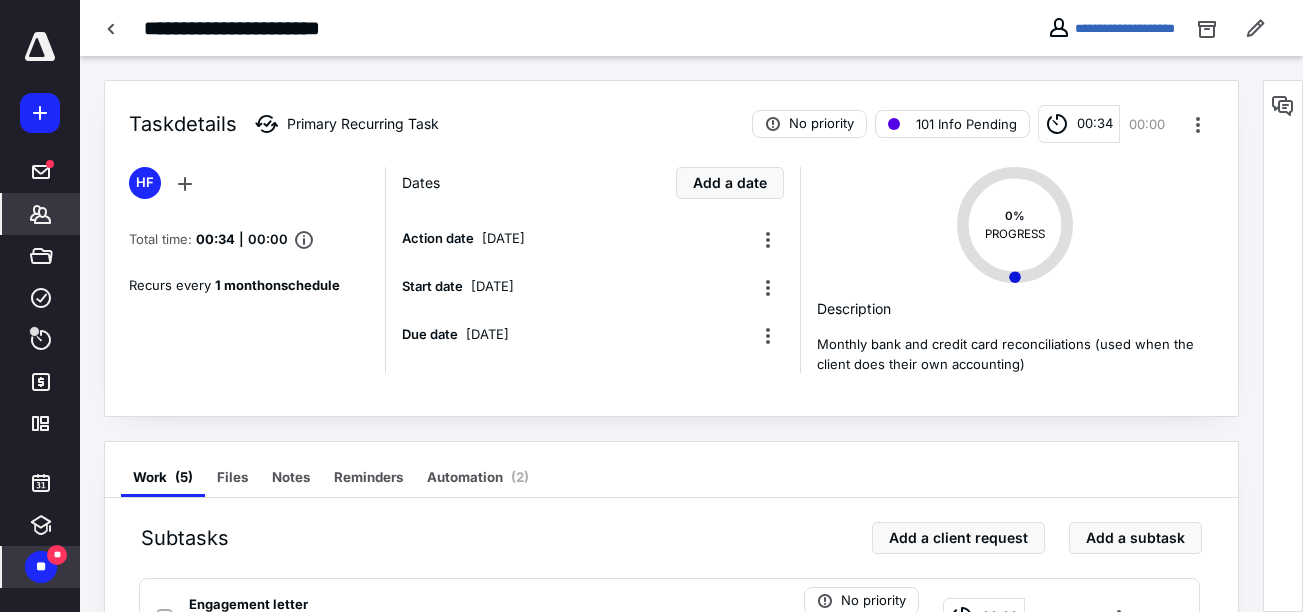 click 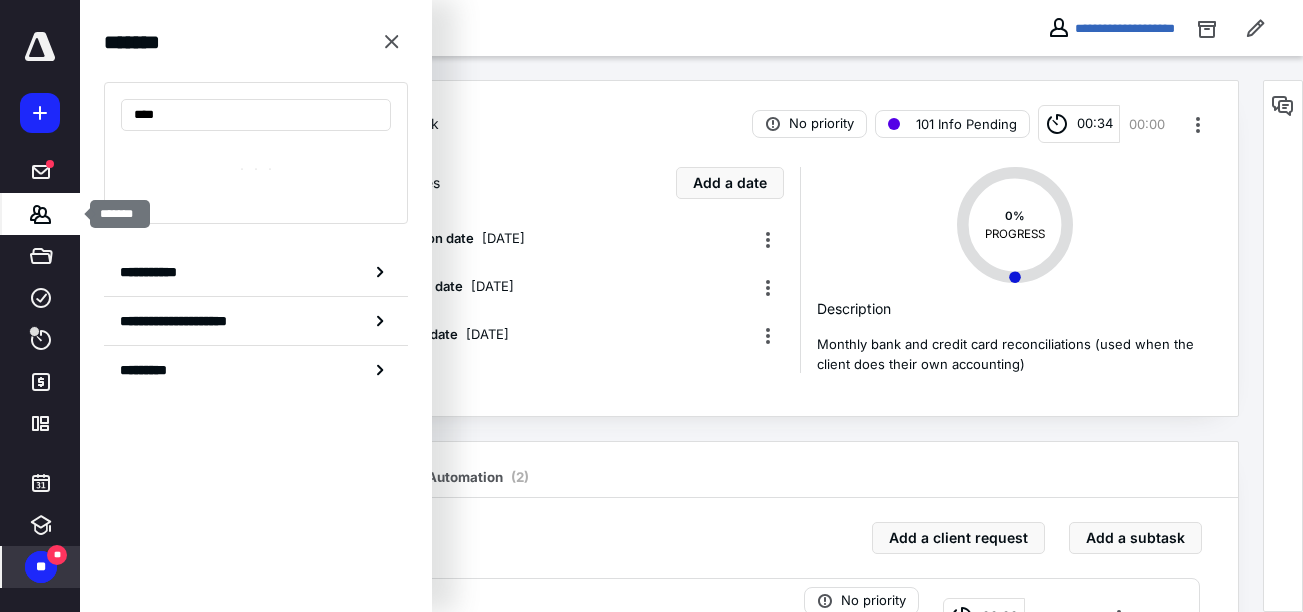 type on "****" 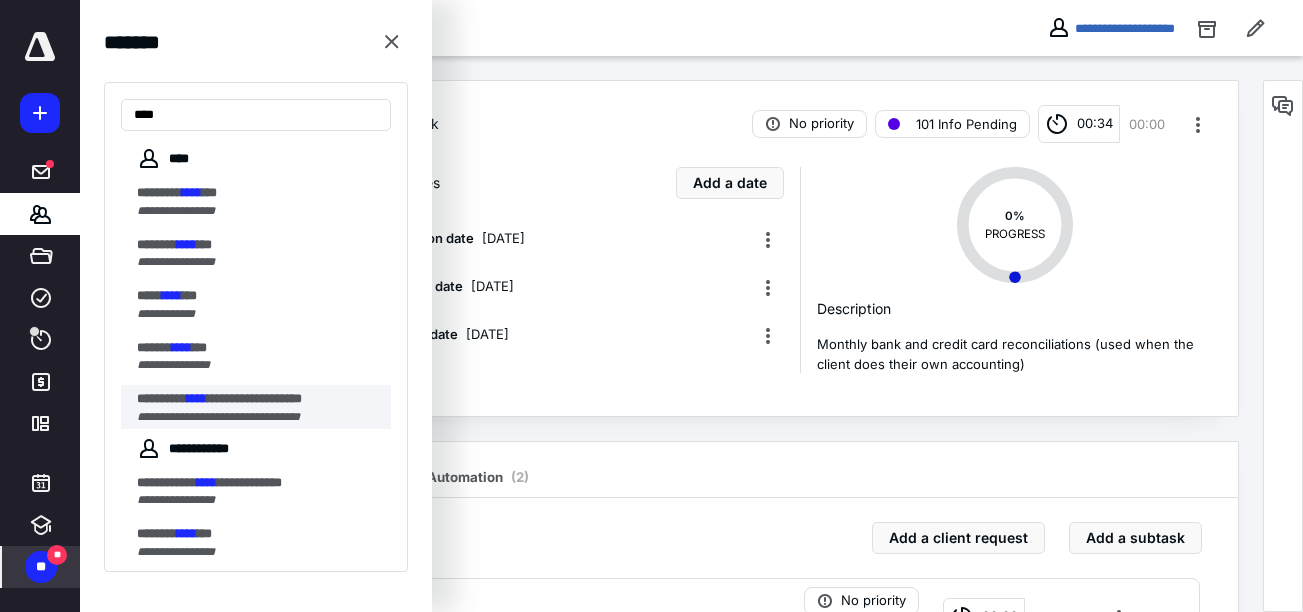 click on "*********" at bounding box center (162, 398) 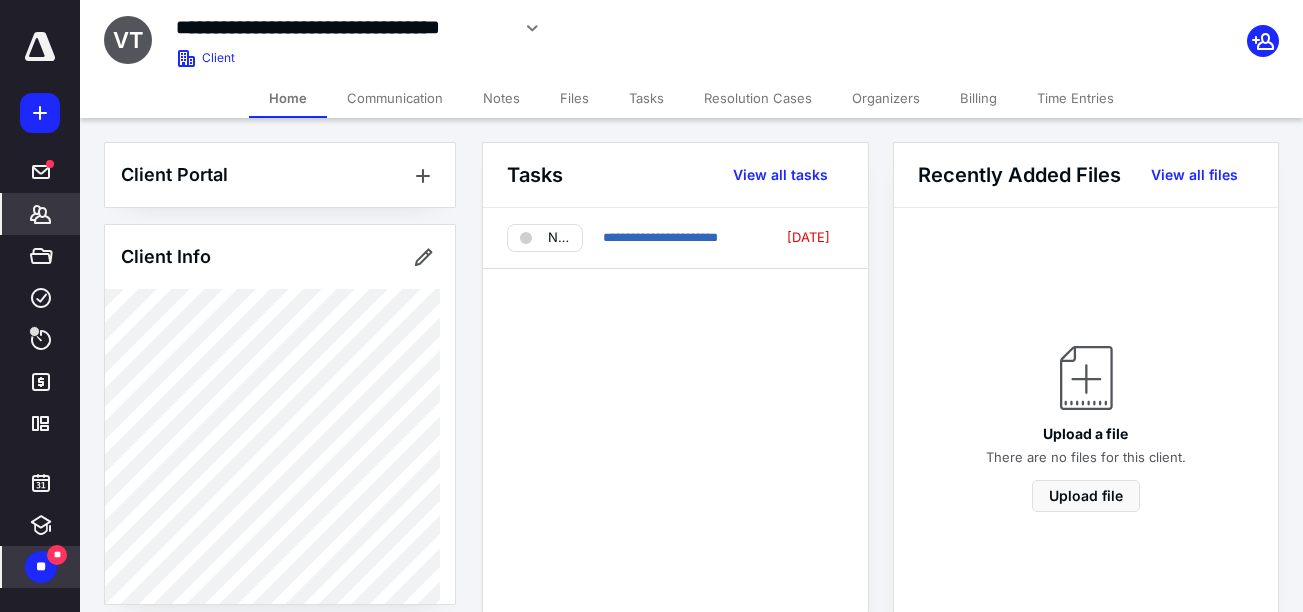 click on "Files" at bounding box center (574, 98) 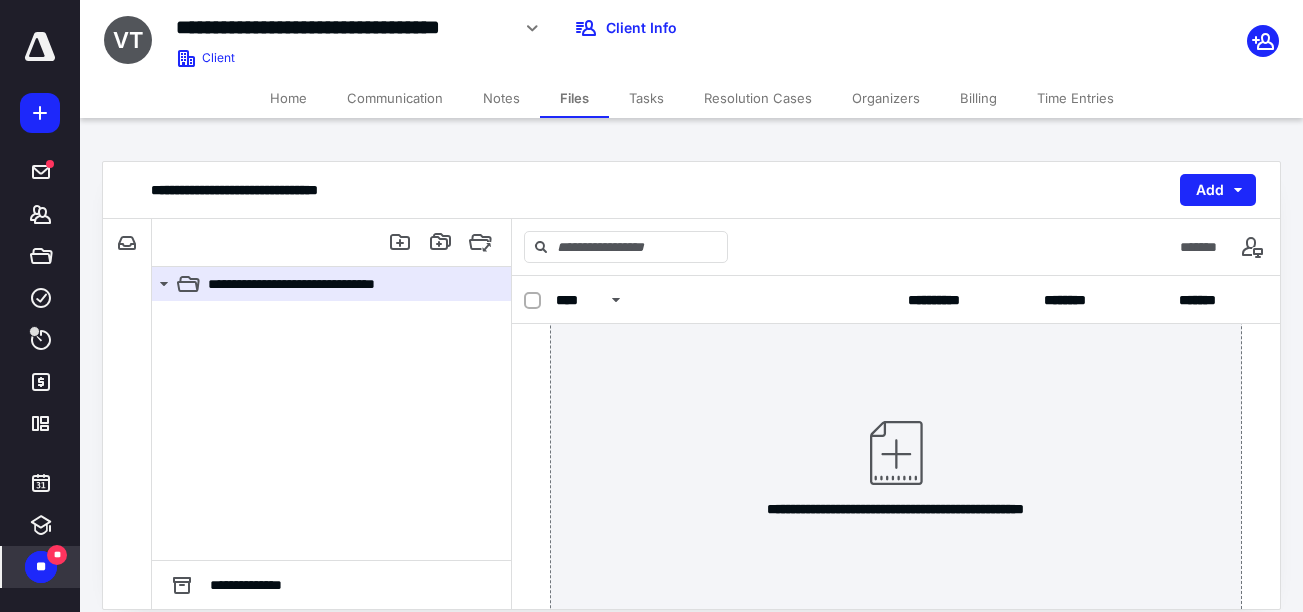 scroll, scrollTop: 0, scrollLeft: 0, axis: both 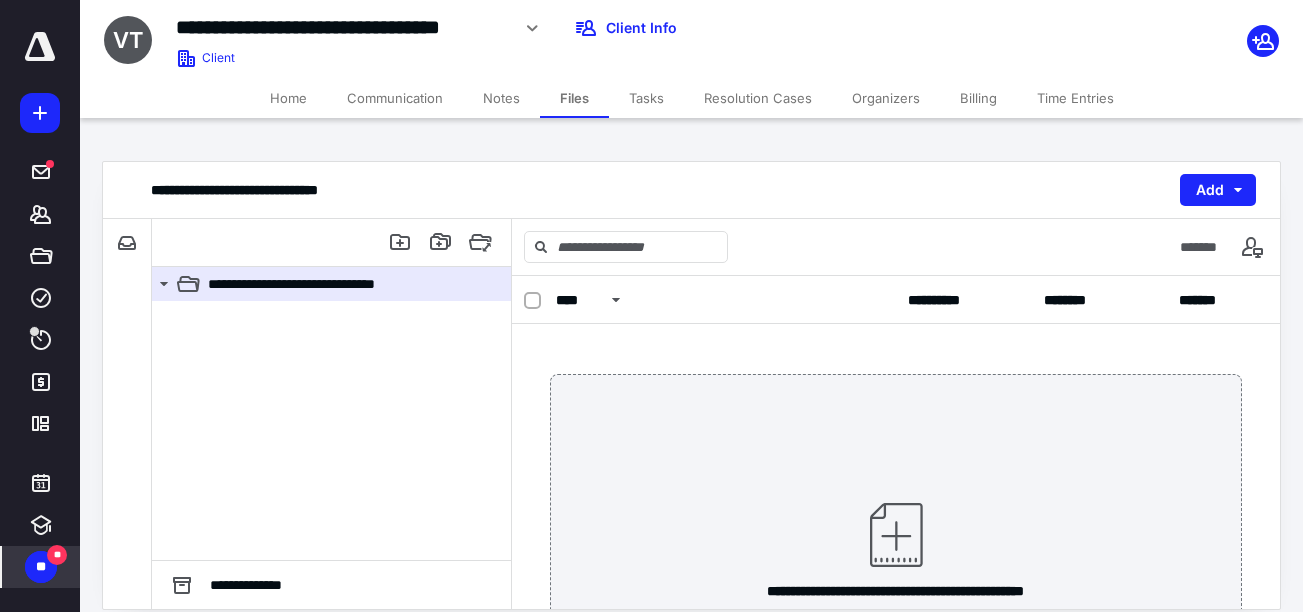 click on "Home" at bounding box center [288, 98] 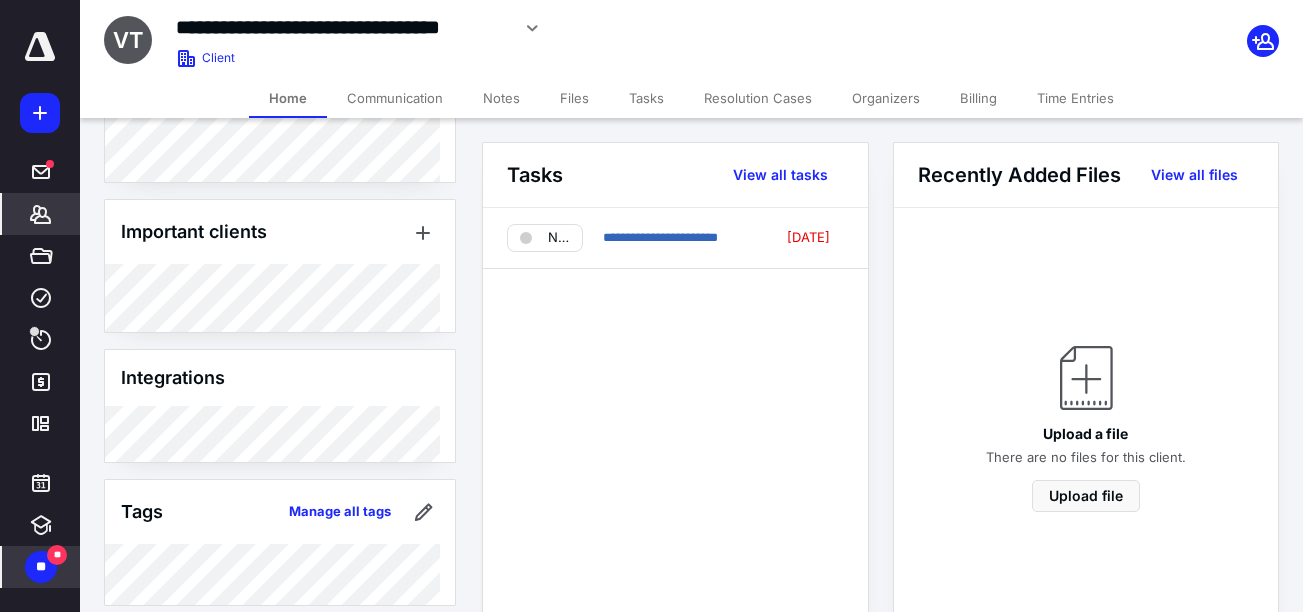 scroll, scrollTop: 855, scrollLeft: 0, axis: vertical 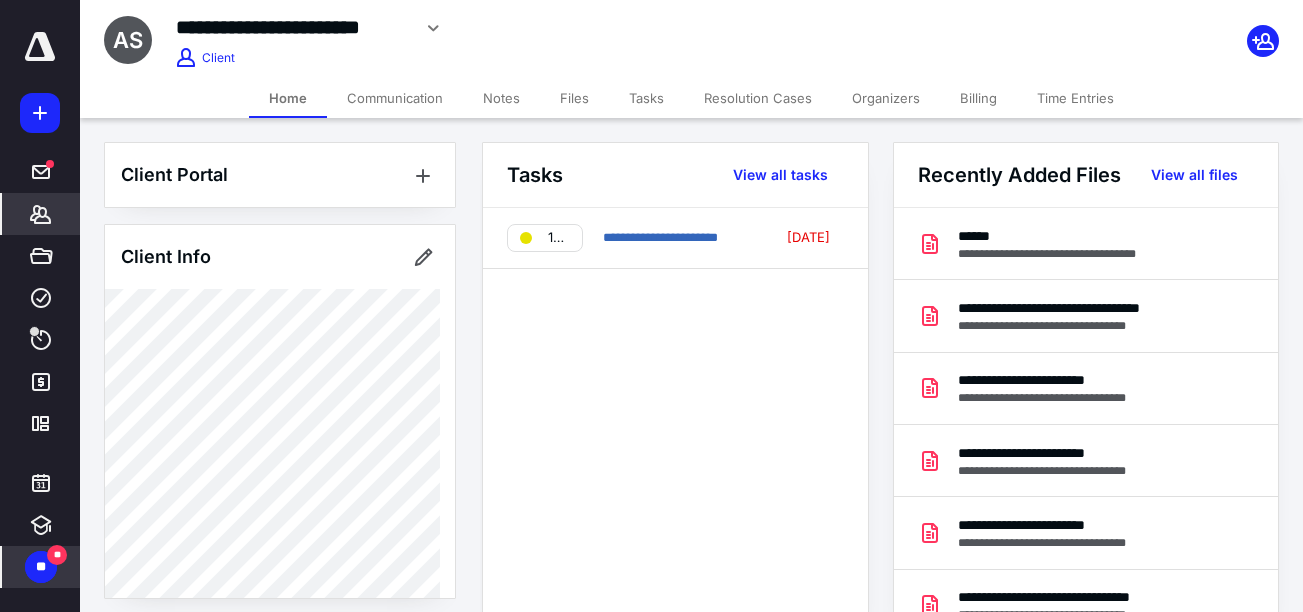 click on "Files" at bounding box center [574, 98] 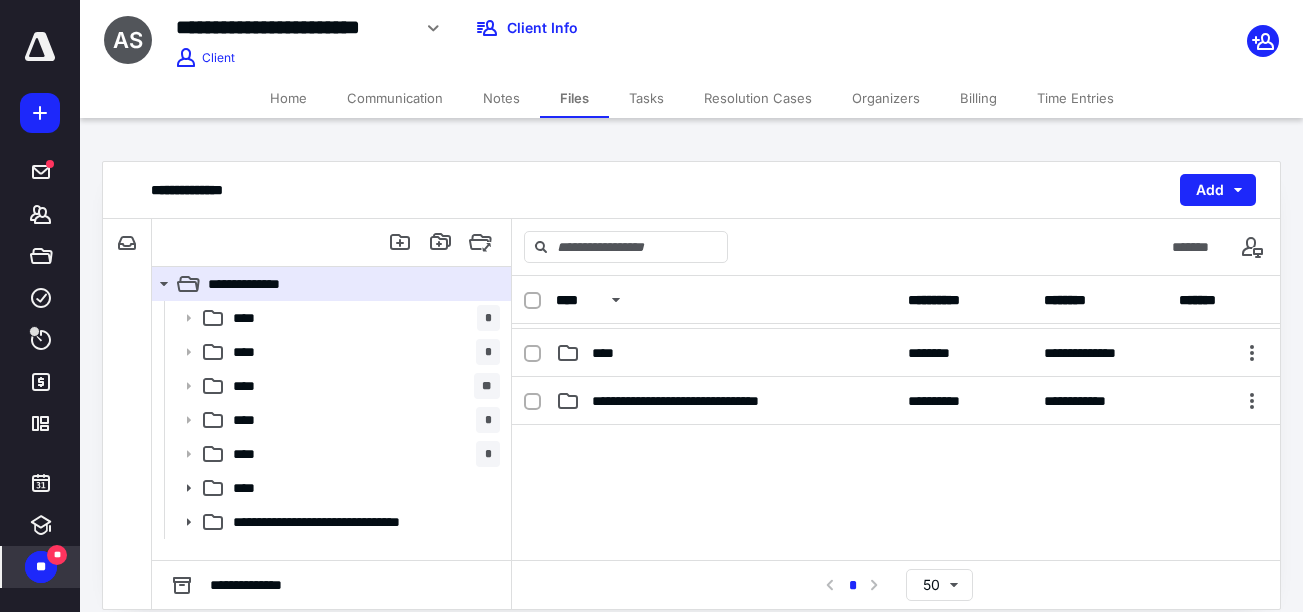 scroll, scrollTop: 200, scrollLeft: 0, axis: vertical 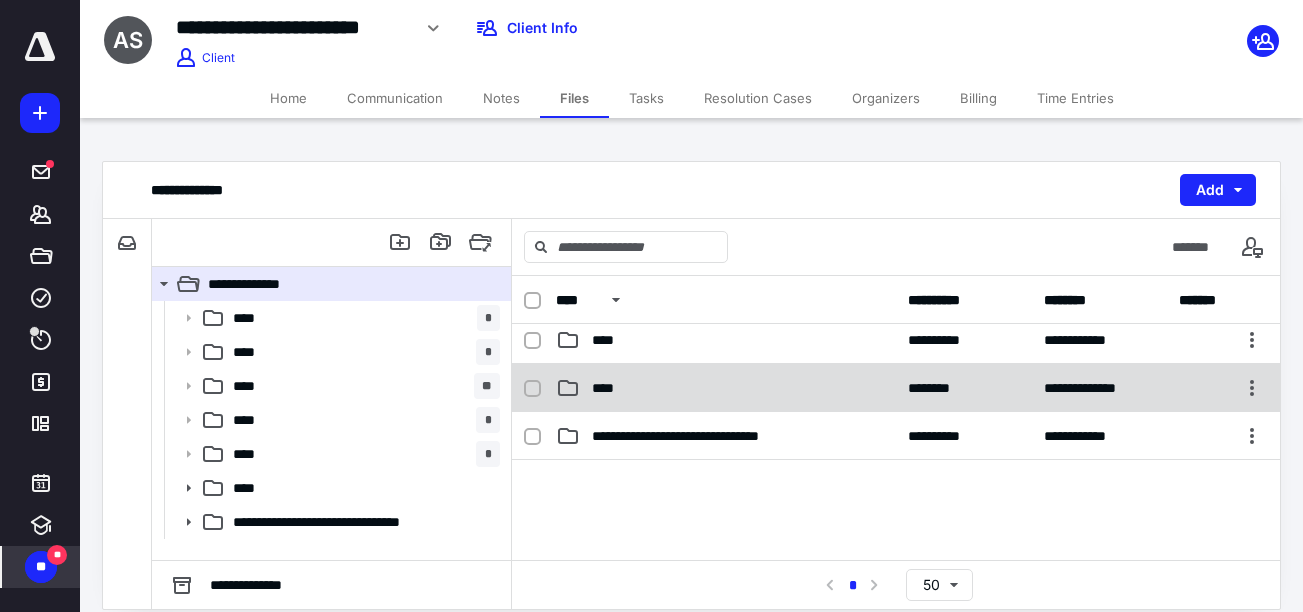click on "****" at bounding box center [609, 388] 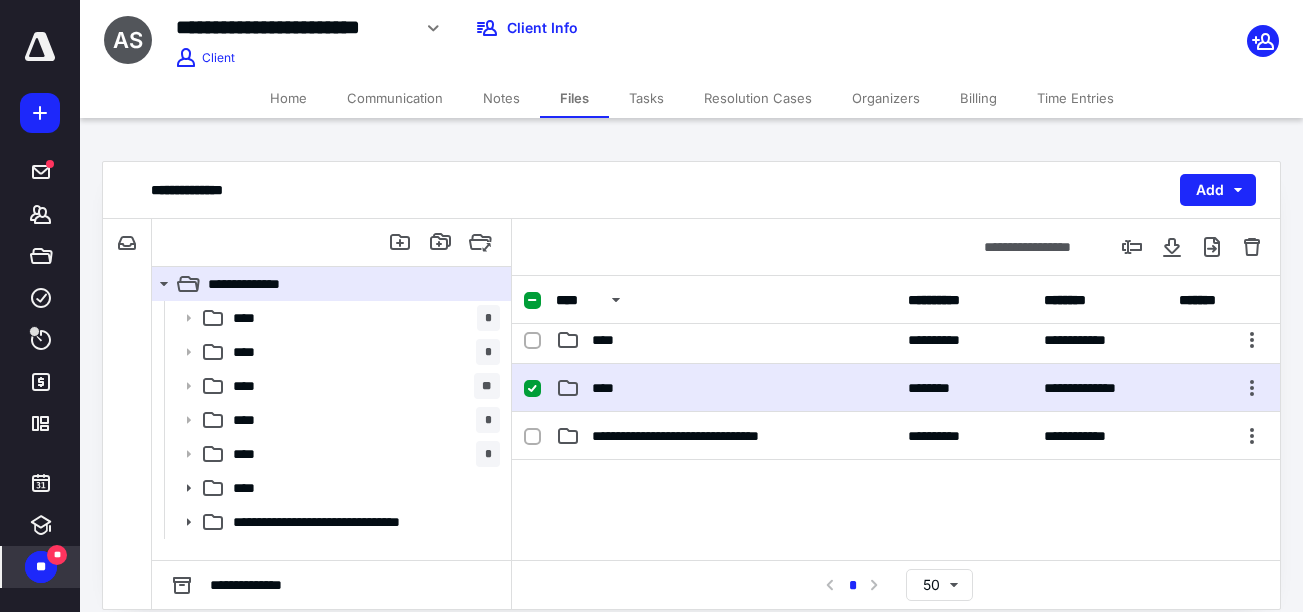 click on "****" at bounding box center (609, 388) 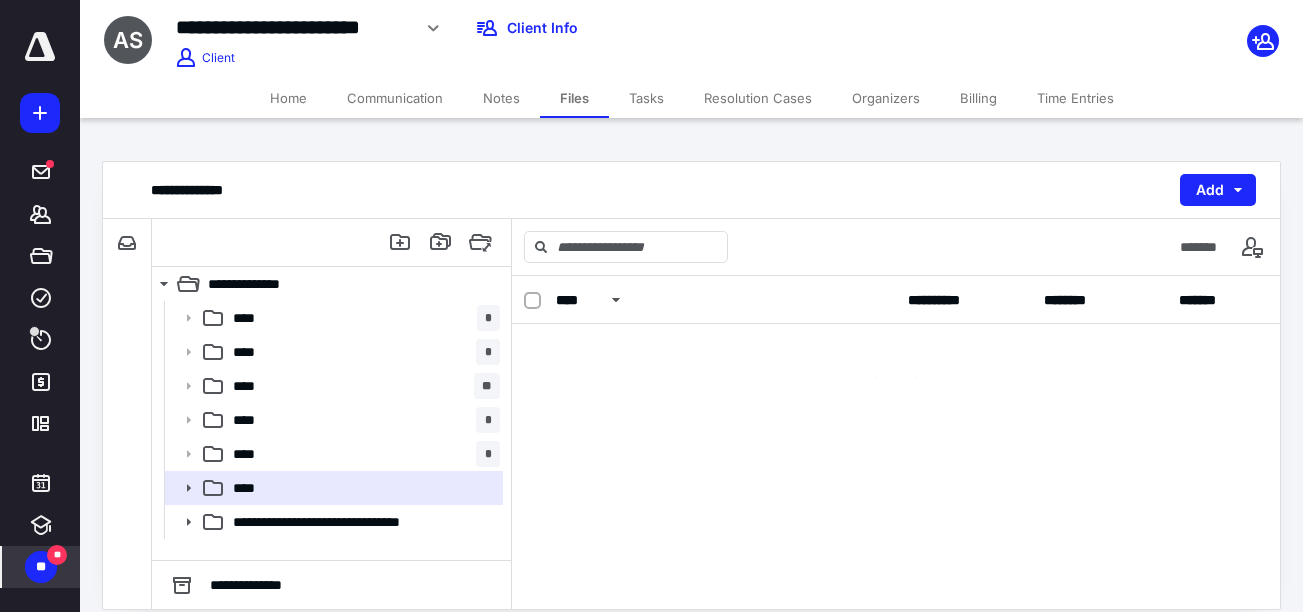 scroll, scrollTop: 0, scrollLeft: 0, axis: both 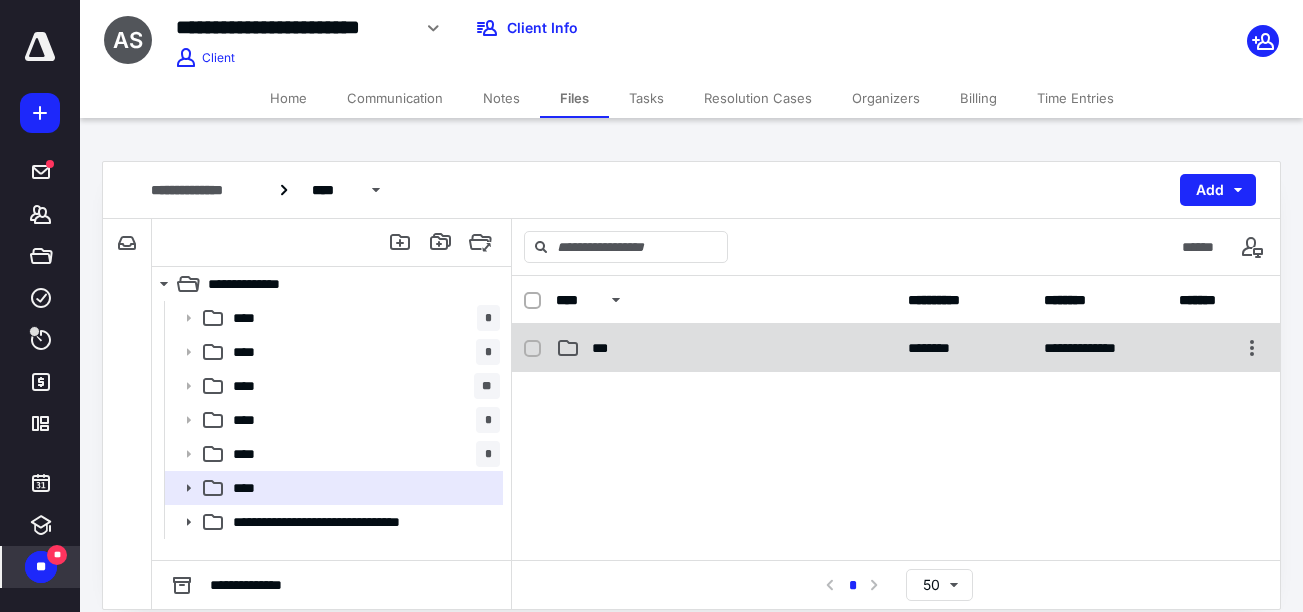 click on "***" at bounding box center [726, 348] 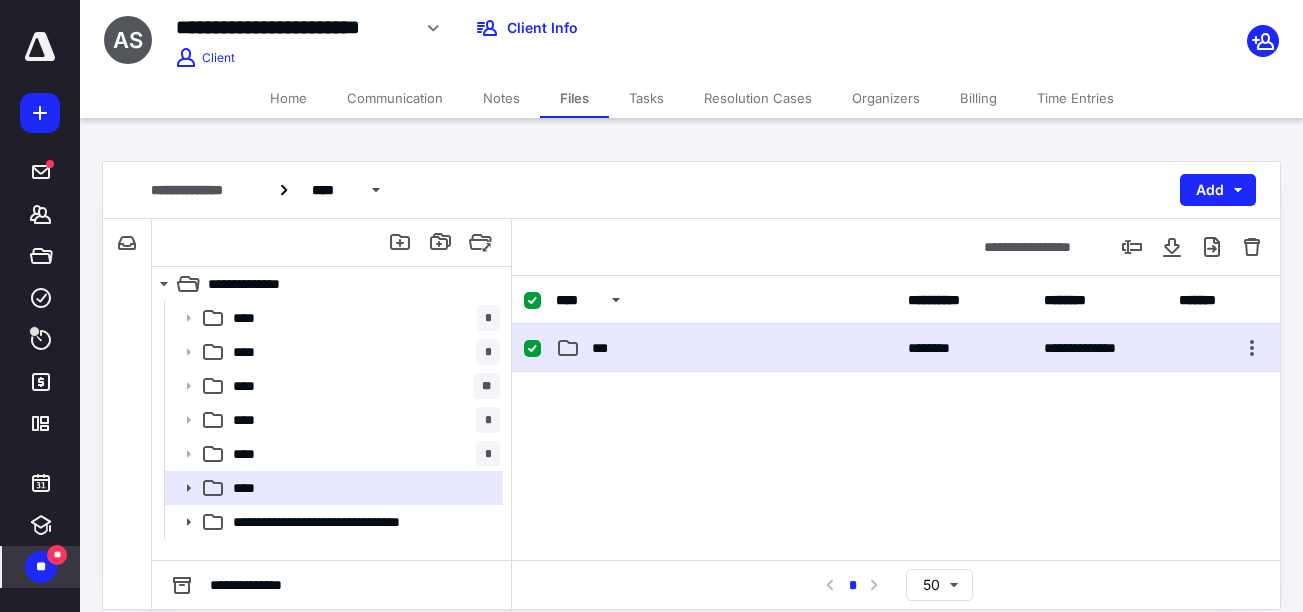 click on "***" at bounding box center [726, 348] 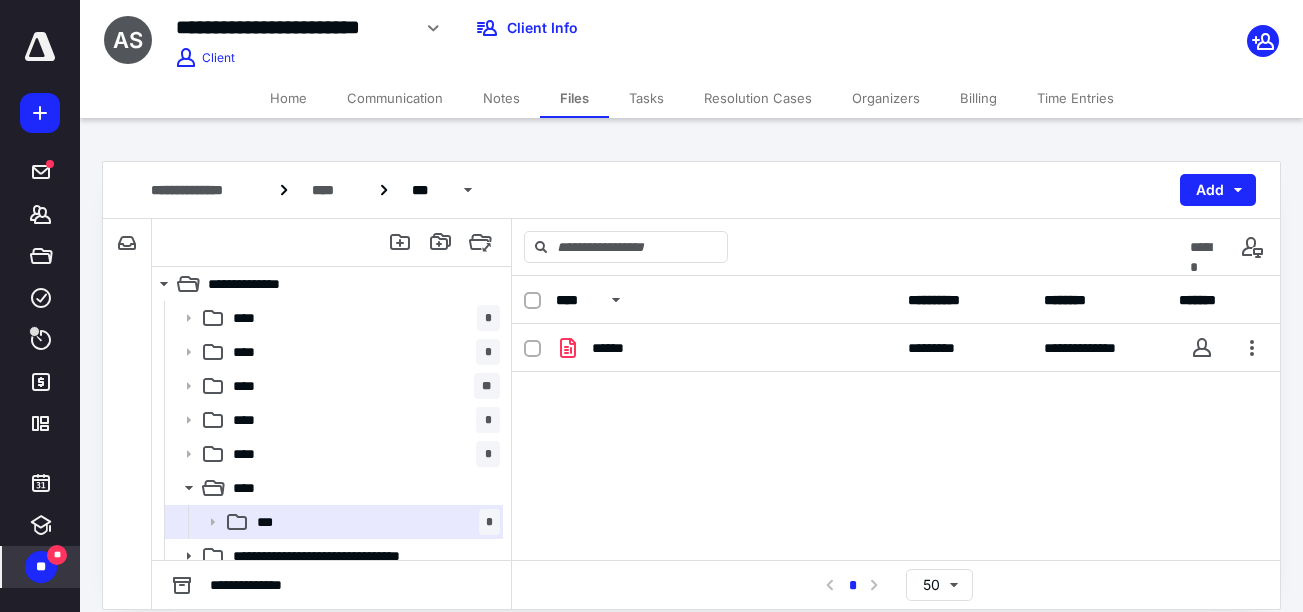 click on "Home" at bounding box center [288, 98] 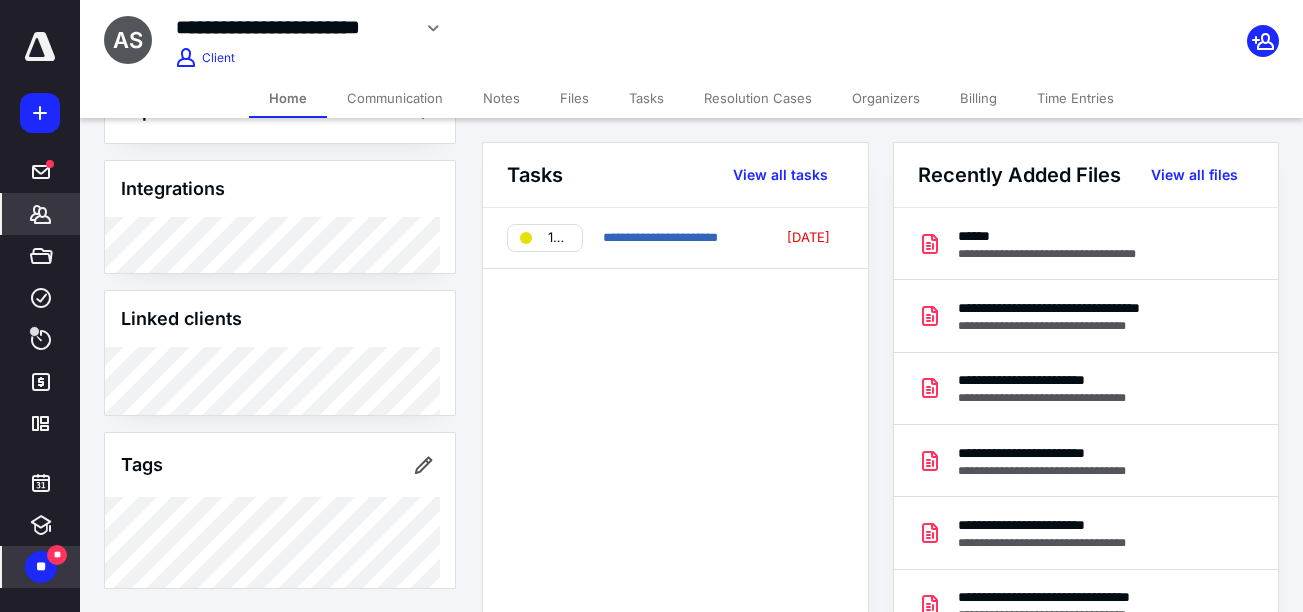 scroll, scrollTop: 1182, scrollLeft: 0, axis: vertical 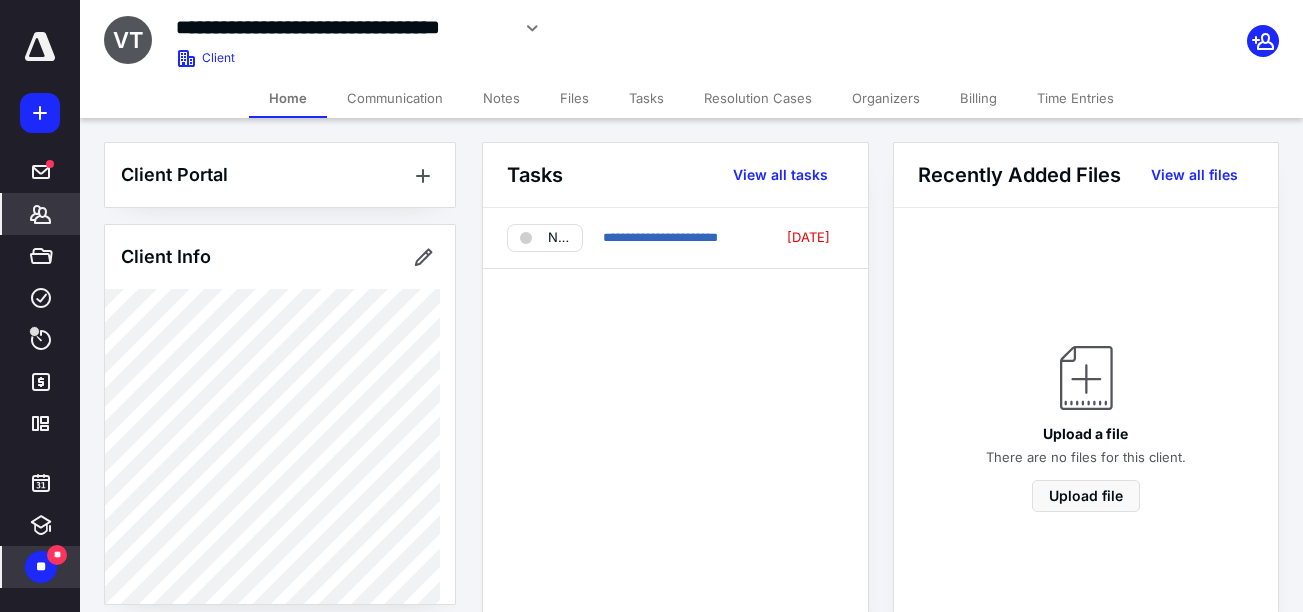 click on "Files" at bounding box center (574, 98) 